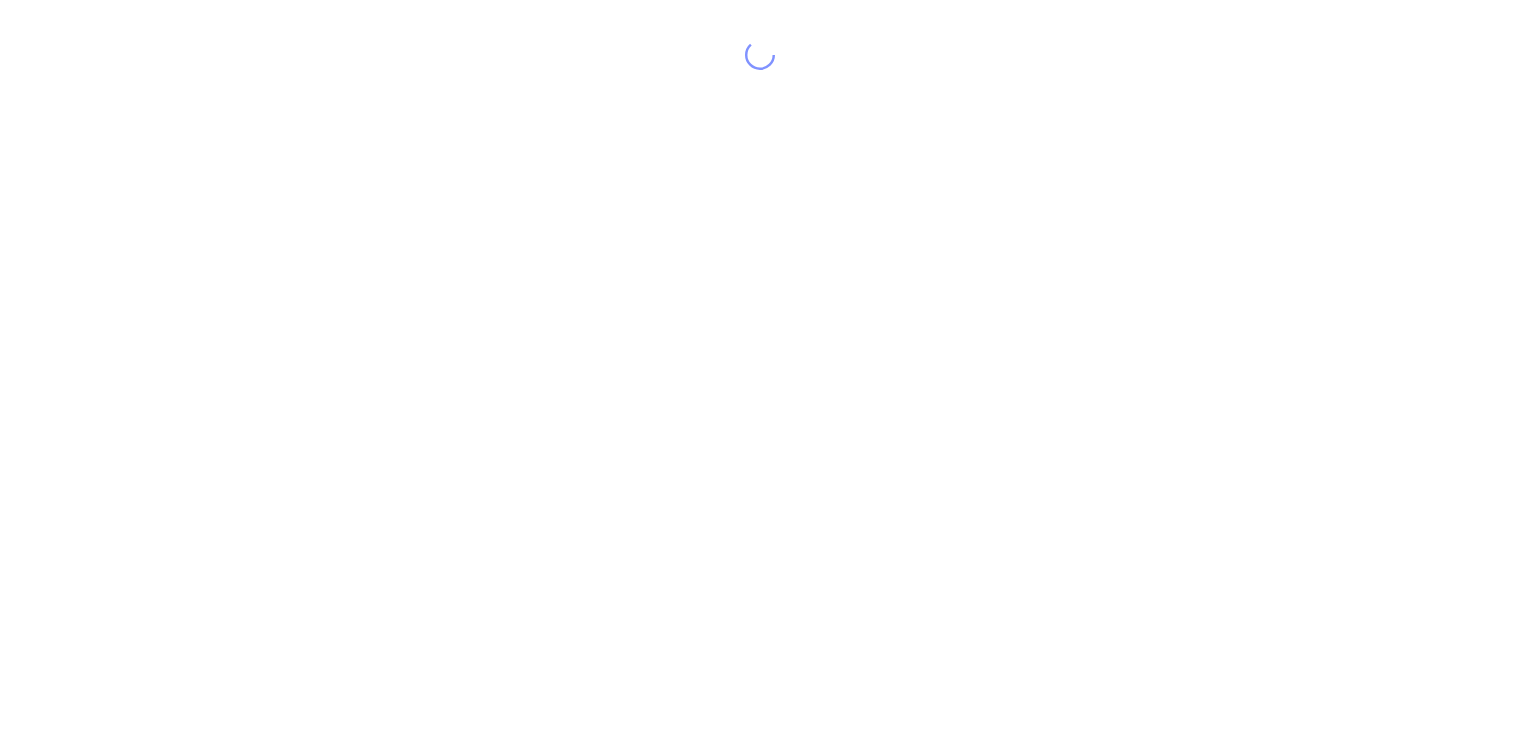 scroll, scrollTop: 0, scrollLeft: 0, axis: both 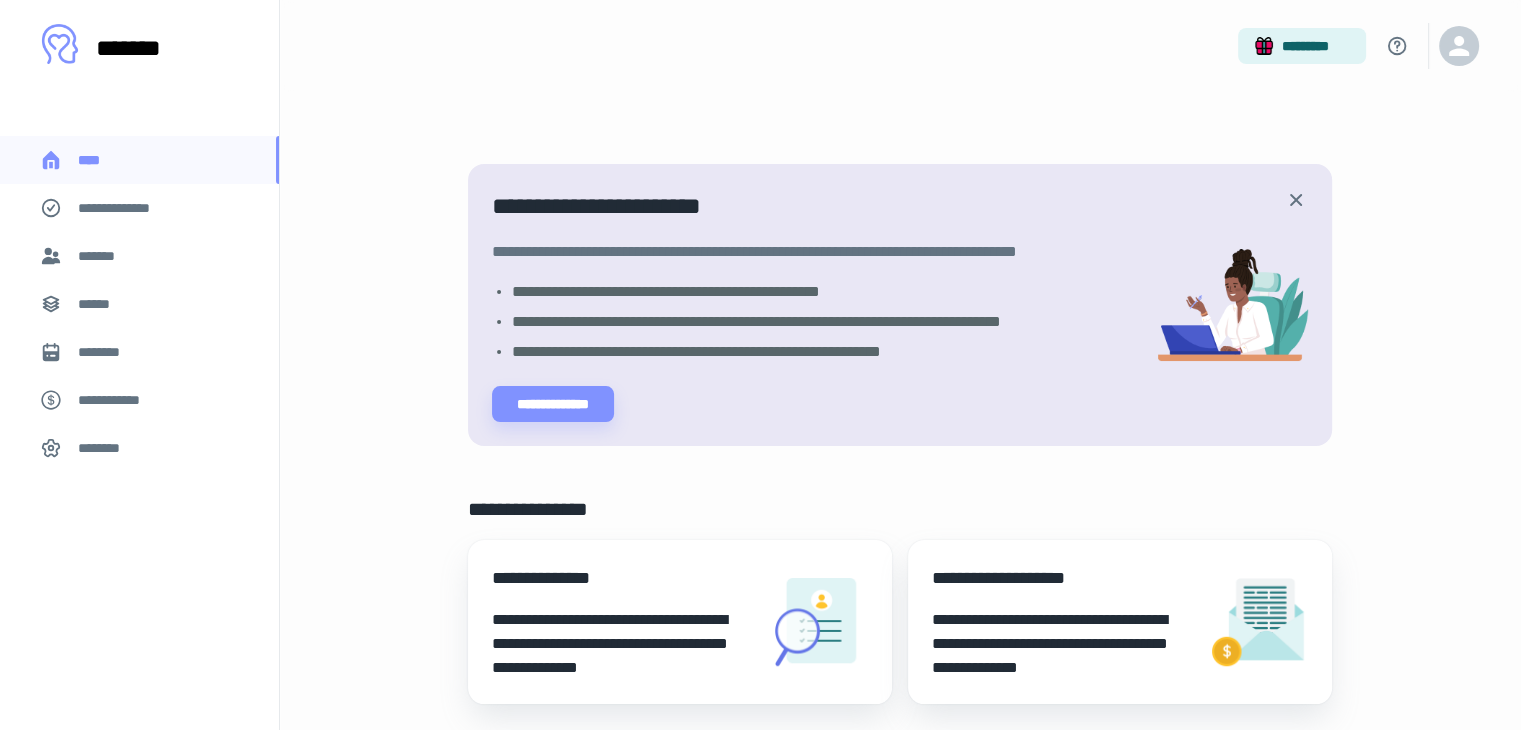 drag, startPoint x: 111, startPoint y: 330, endPoint x: 107, endPoint y: 316, distance: 14.56022 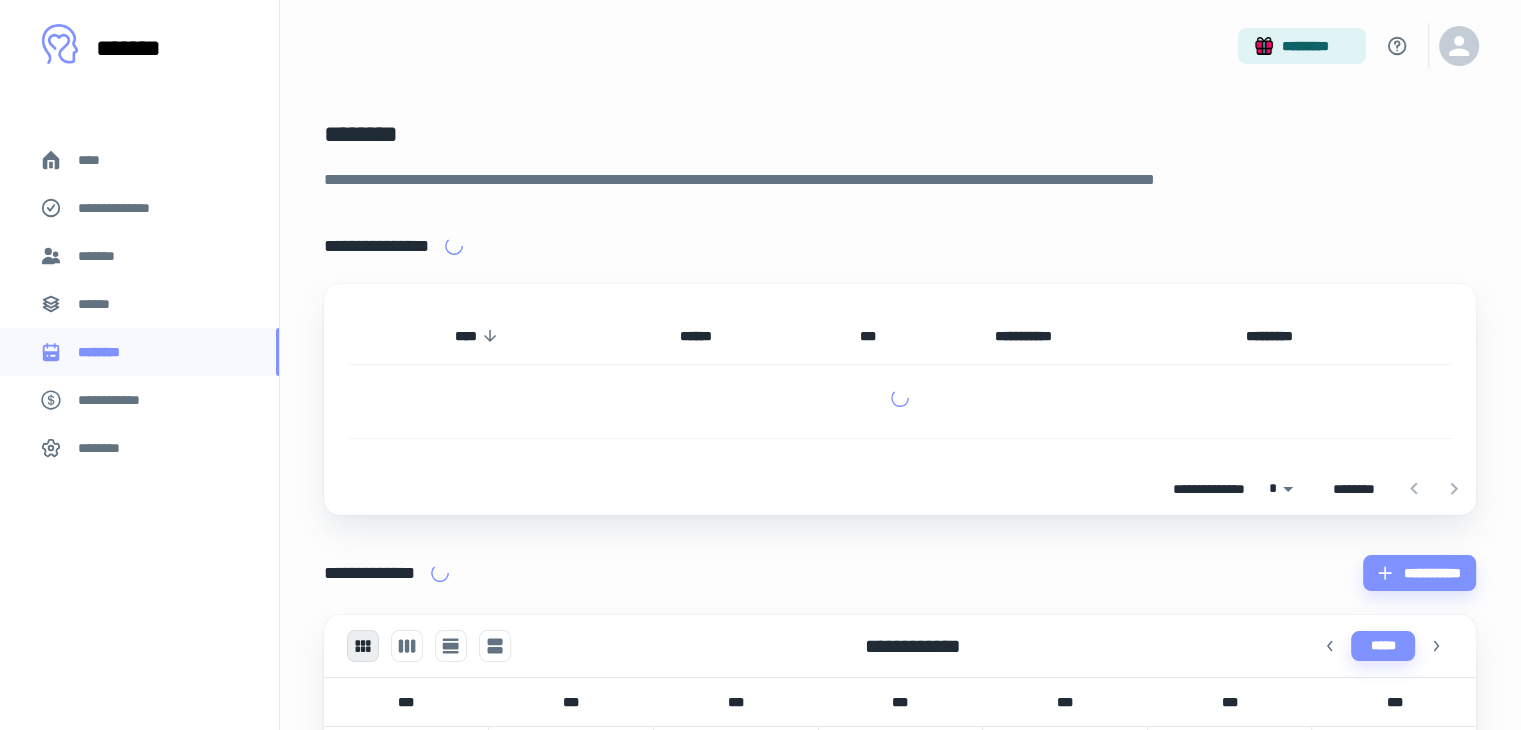 click on "******" at bounding box center (139, 304) 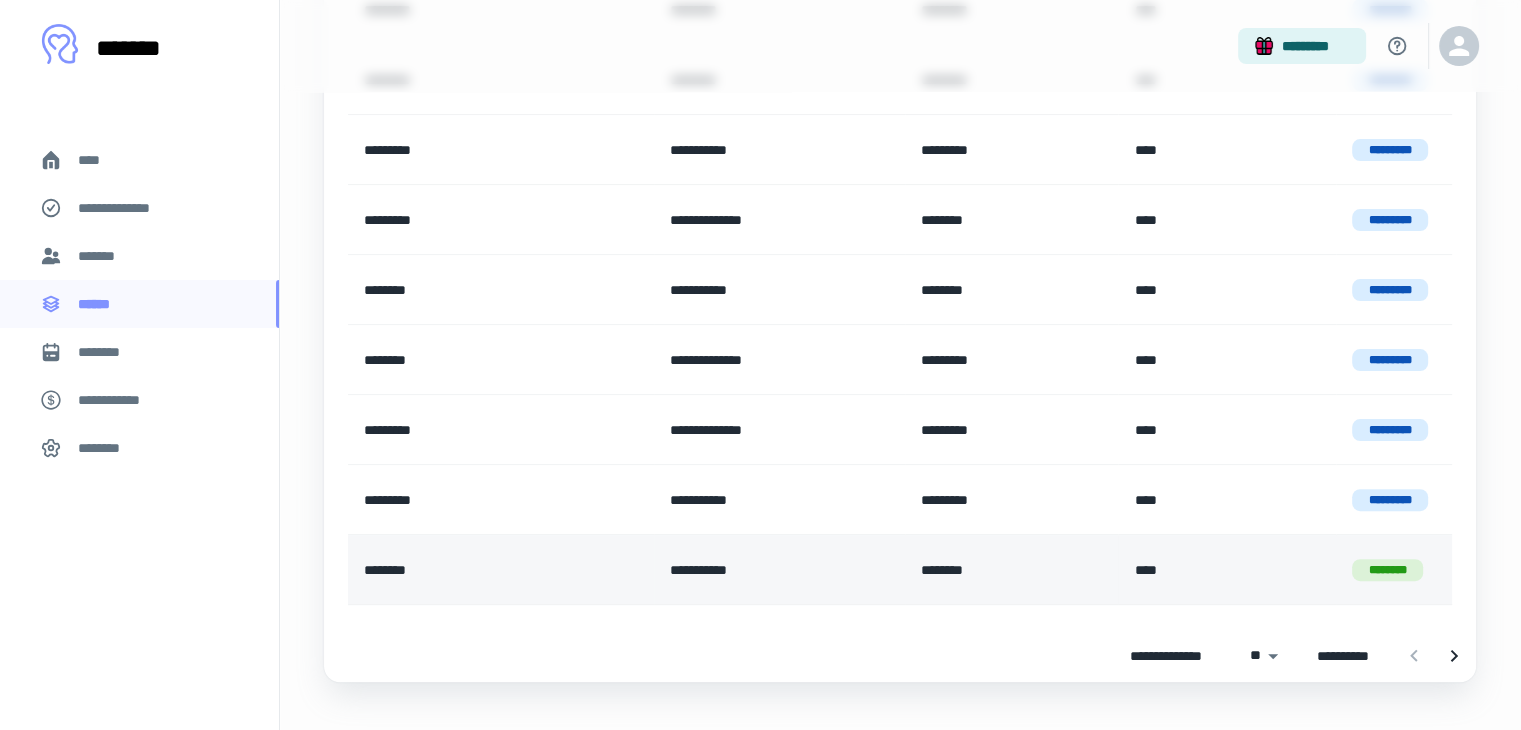scroll, scrollTop: 496, scrollLeft: 0, axis: vertical 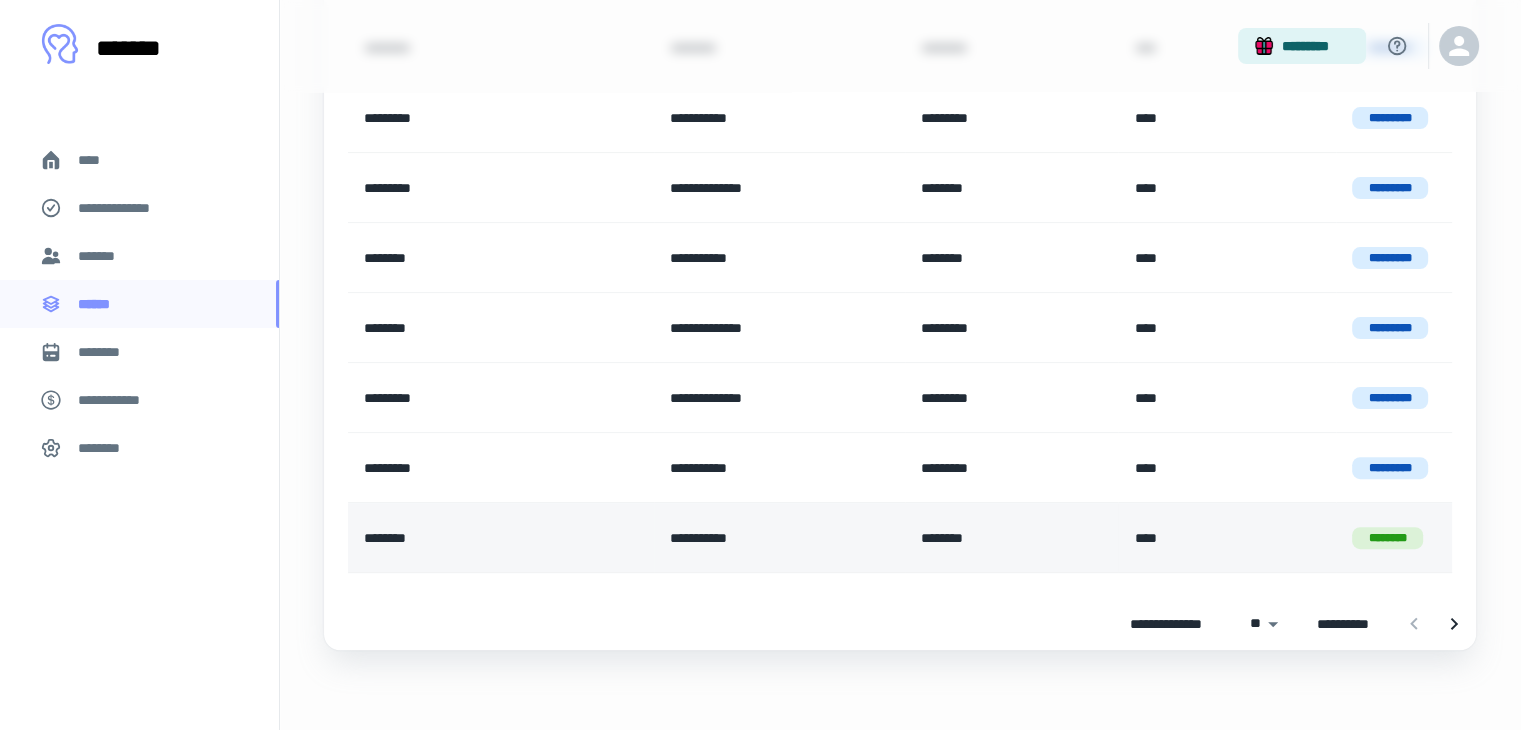 click on "**********" at bounding box center [779, 538] 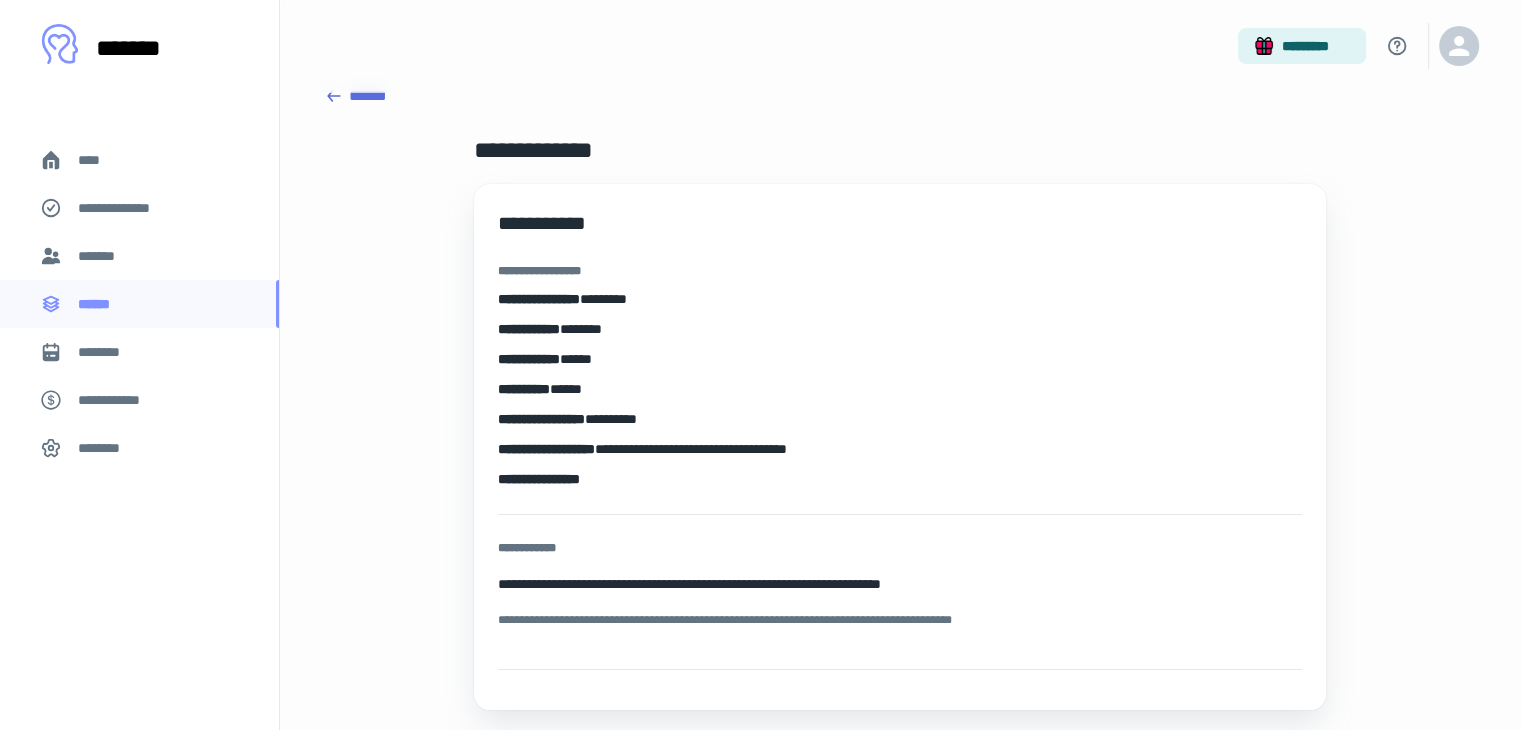 scroll, scrollTop: 0, scrollLeft: 0, axis: both 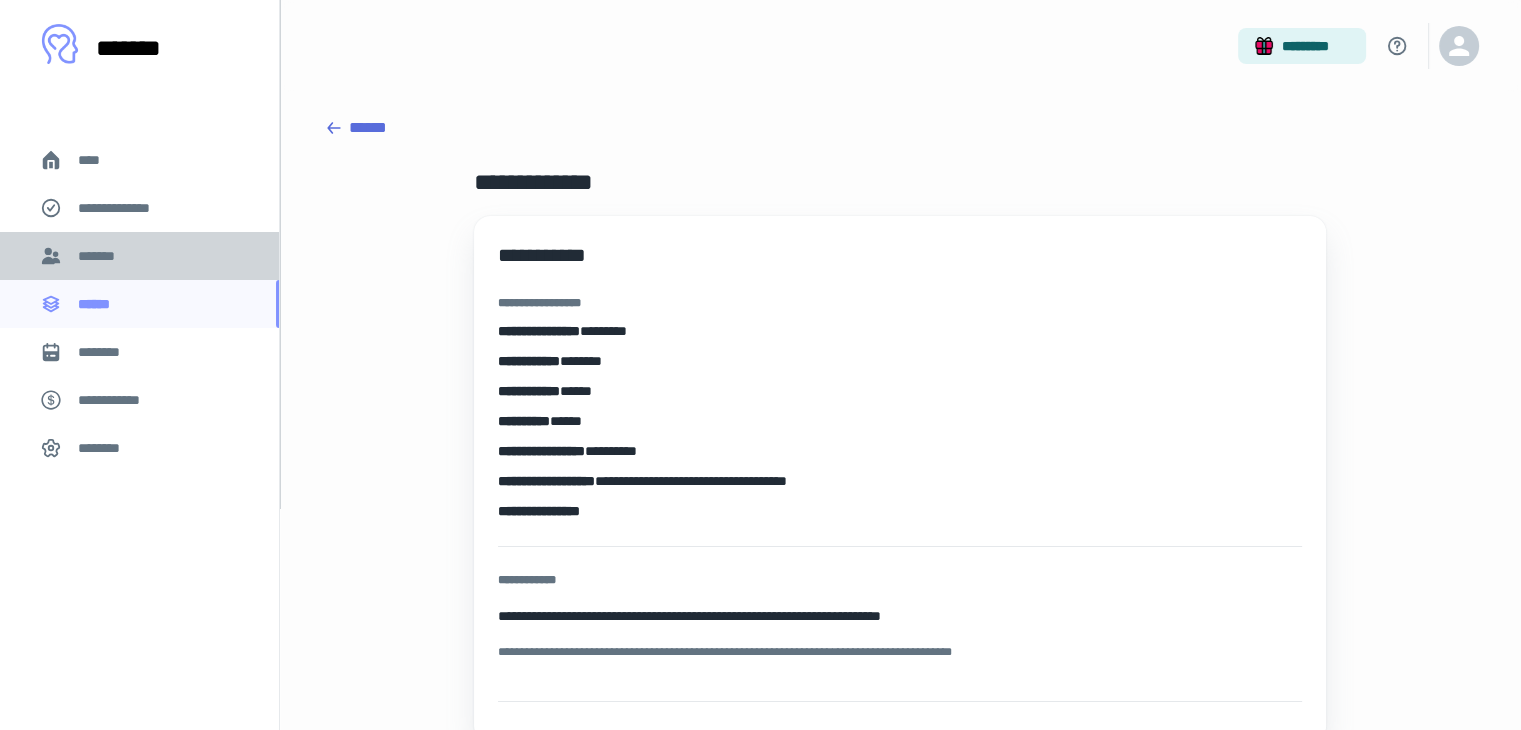 click on "*******" at bounding box center [101, 256] 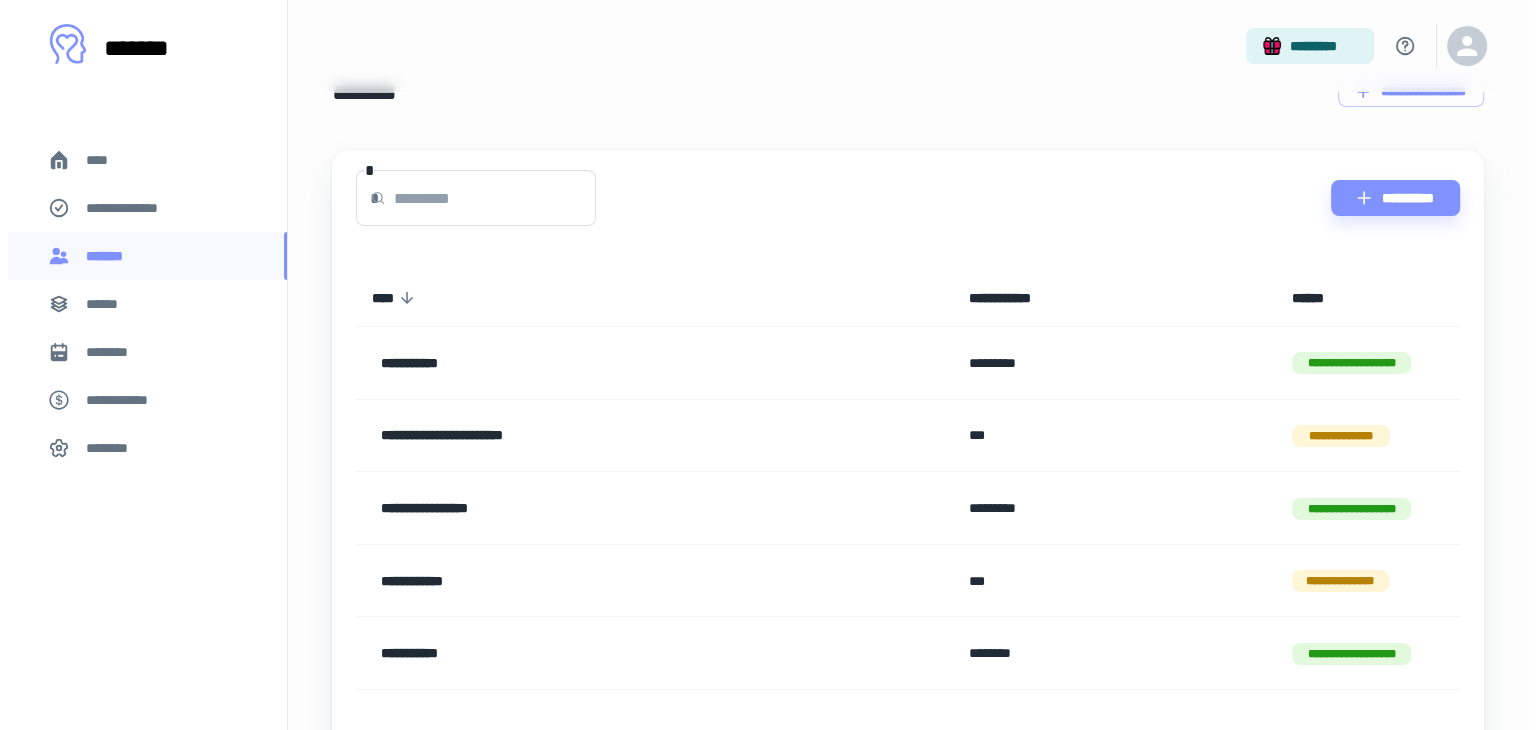 scroll, scrollTop: 0, scrollLeft: 0, axis: both 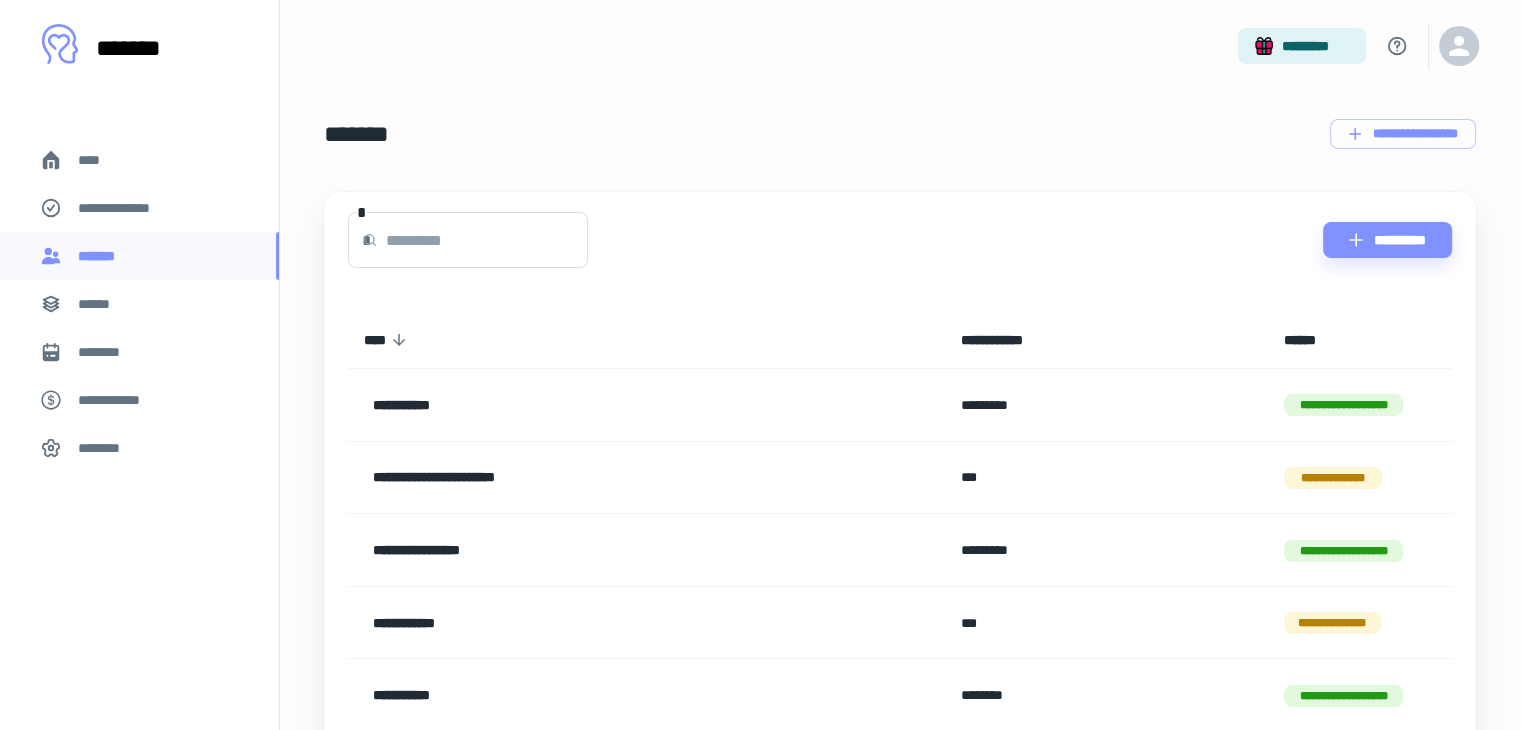 click at bounding box center [487, 240] 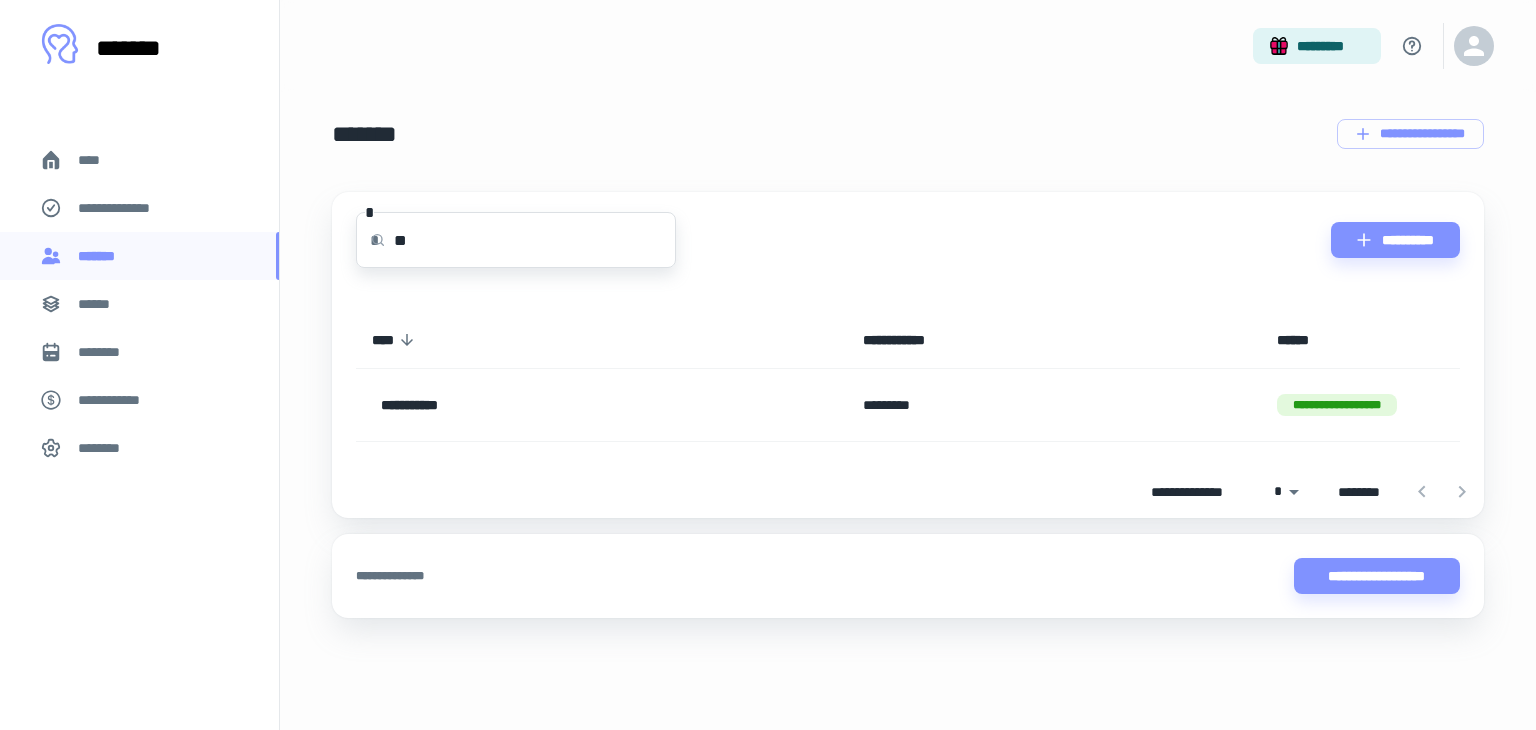 type on "*" 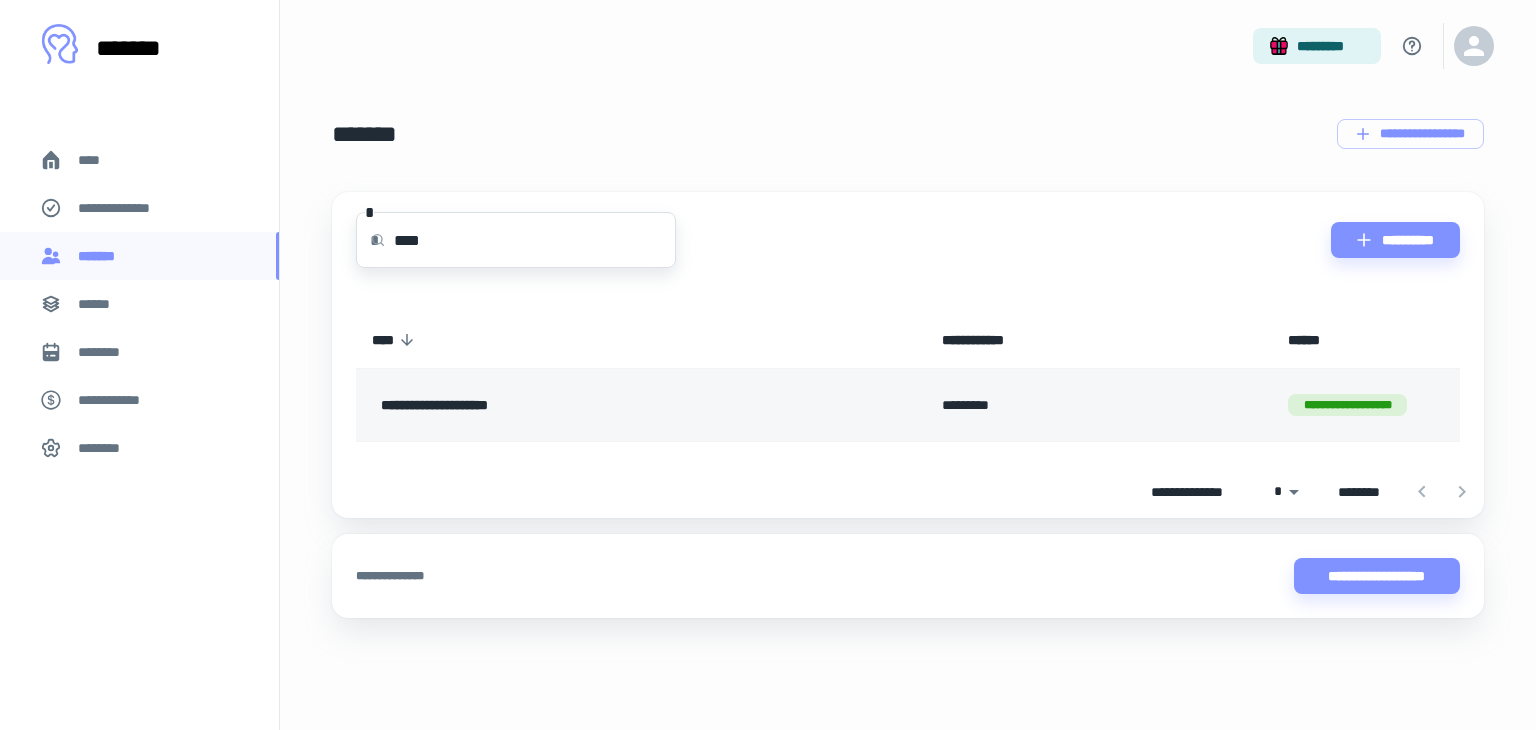 type on "****" 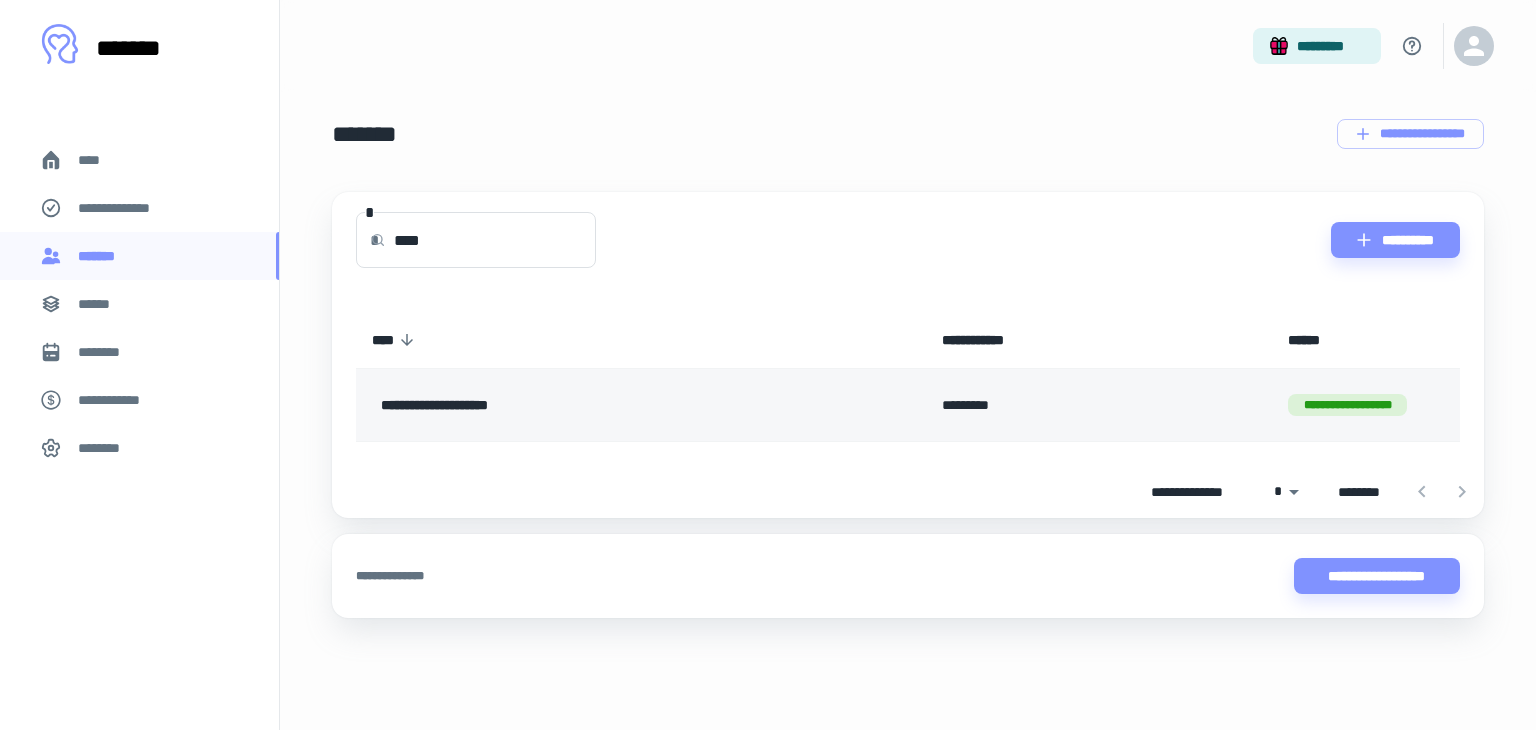 click on "*********" at bounding box center (1099, 405) 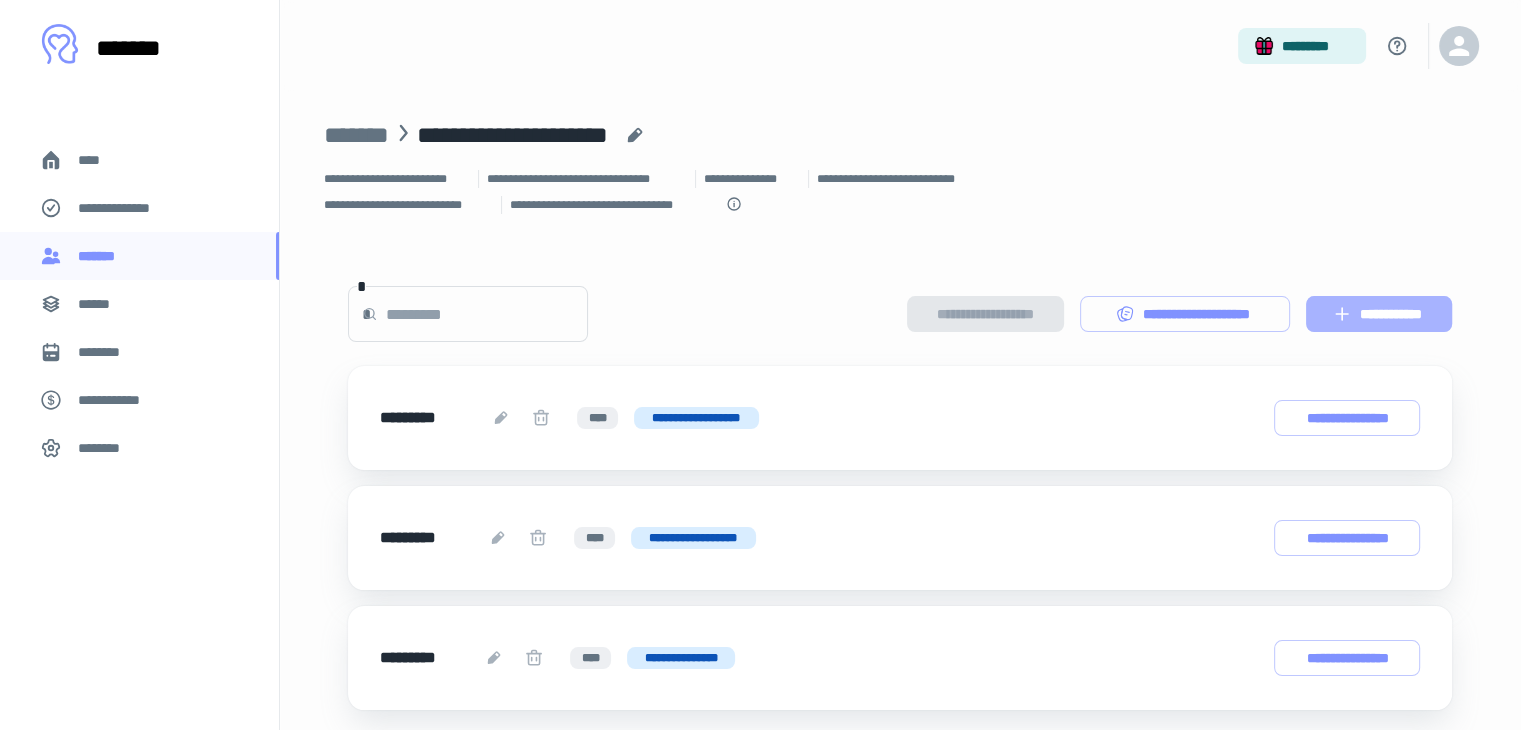 click on "**********" at bounding box center (1379, 314) 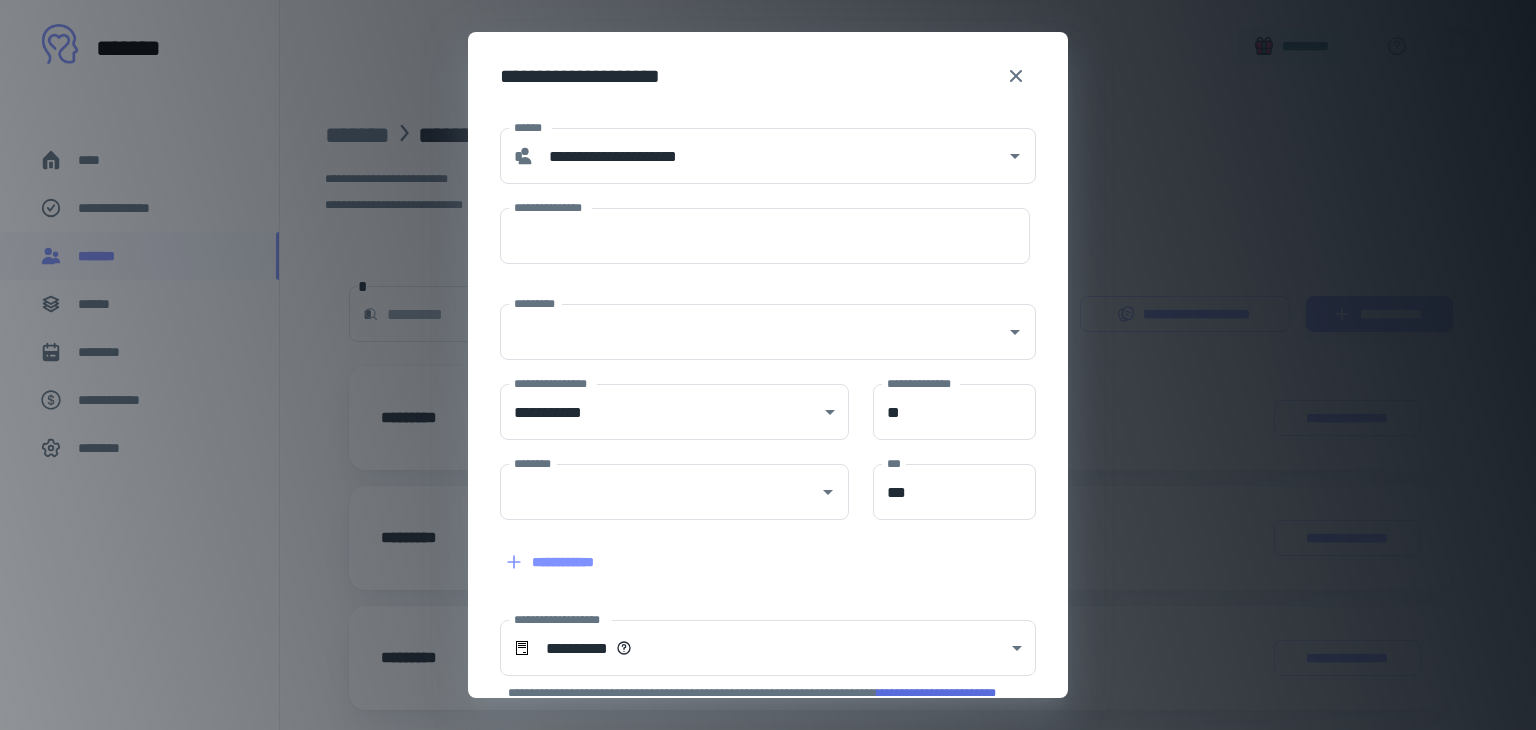 type on "**********" 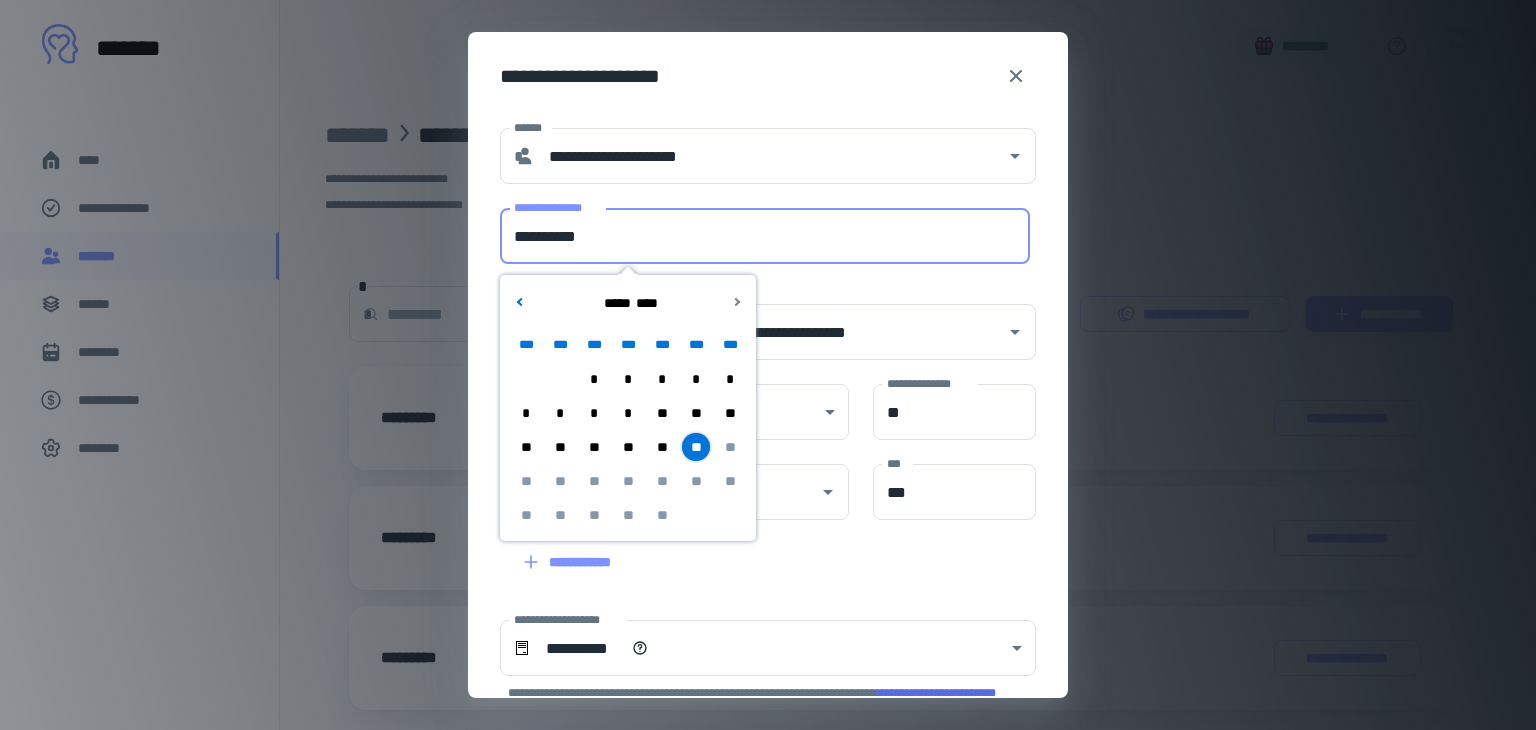click on "**********" at bounding box center [765, 236] 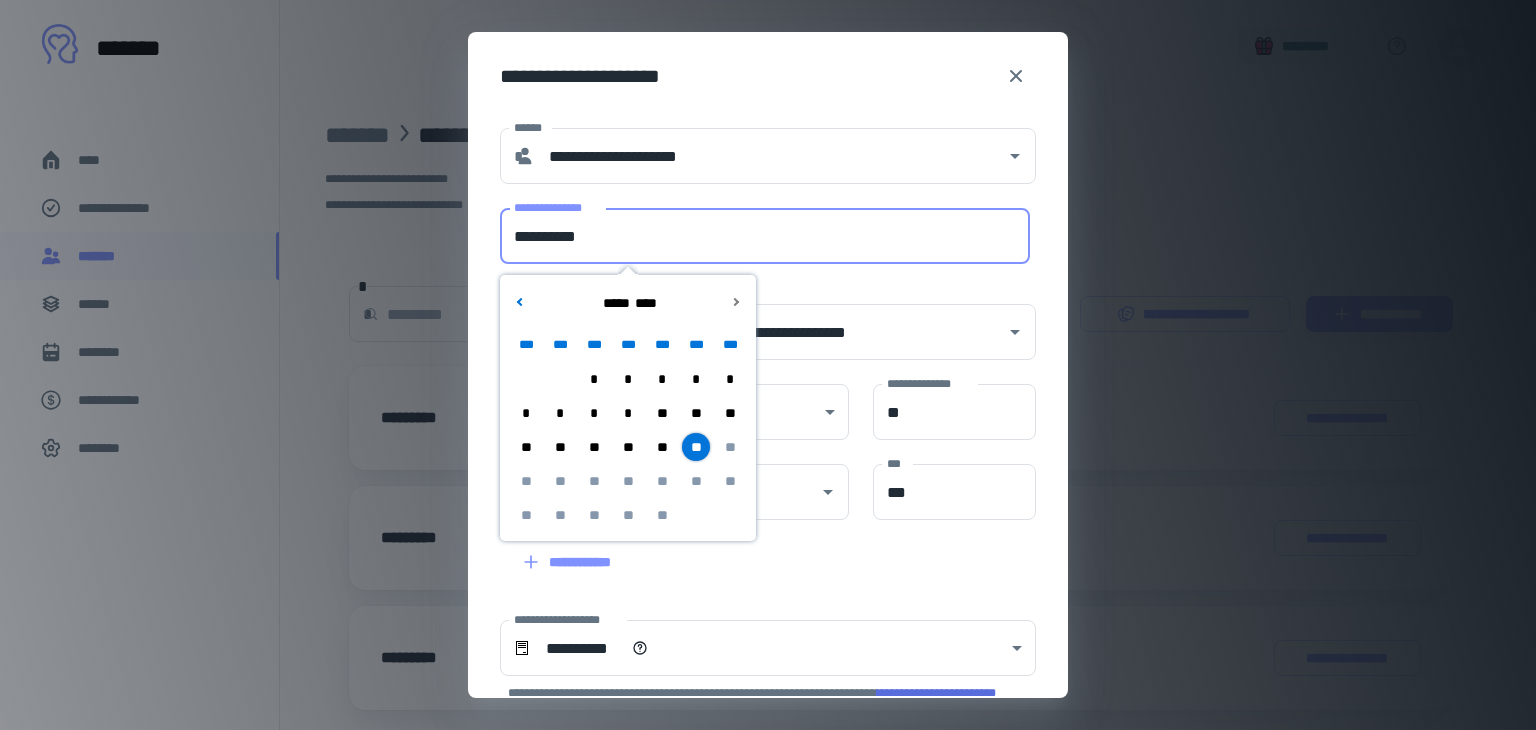 click on "**********" at bounding box center [765, 236] 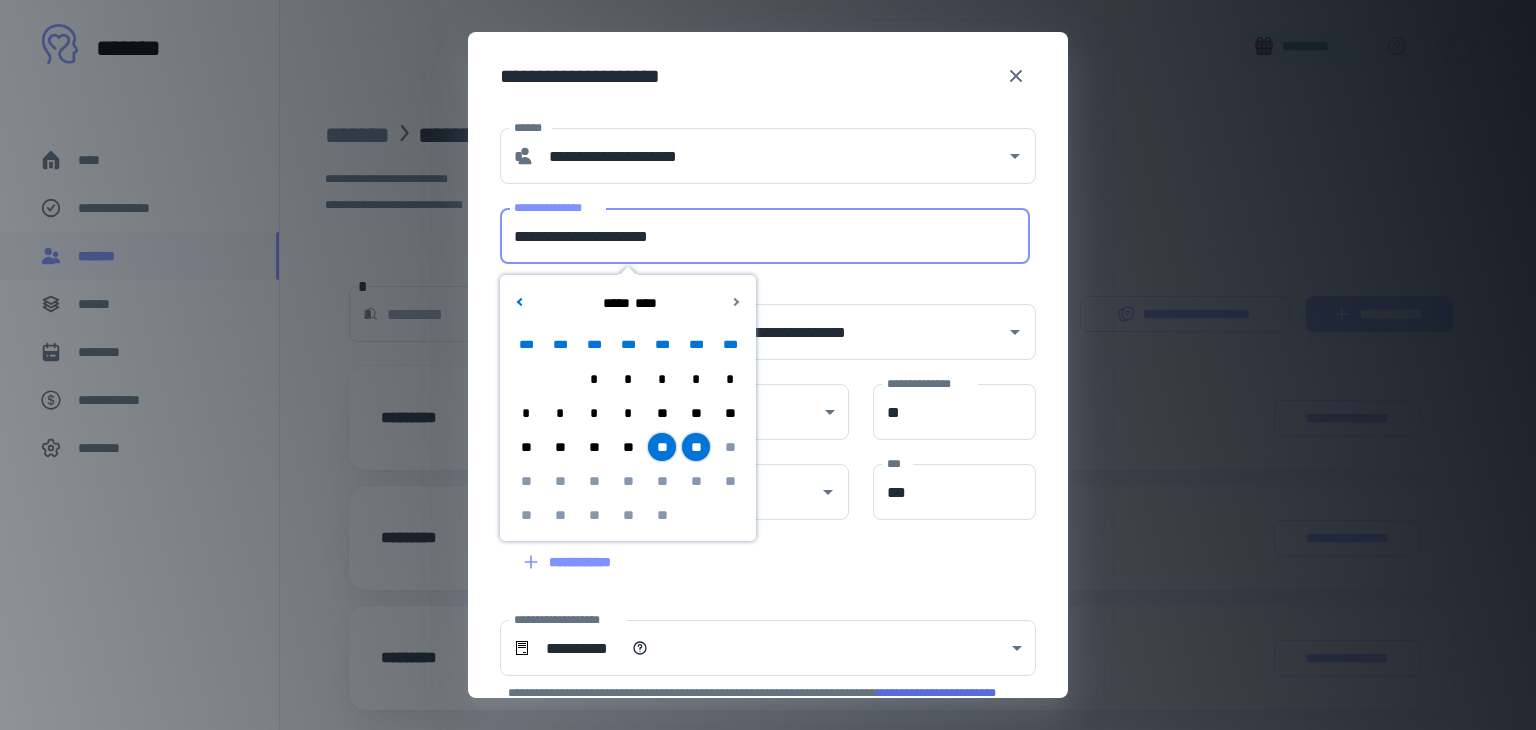 click on "**********" at bounding box center [765, 236] 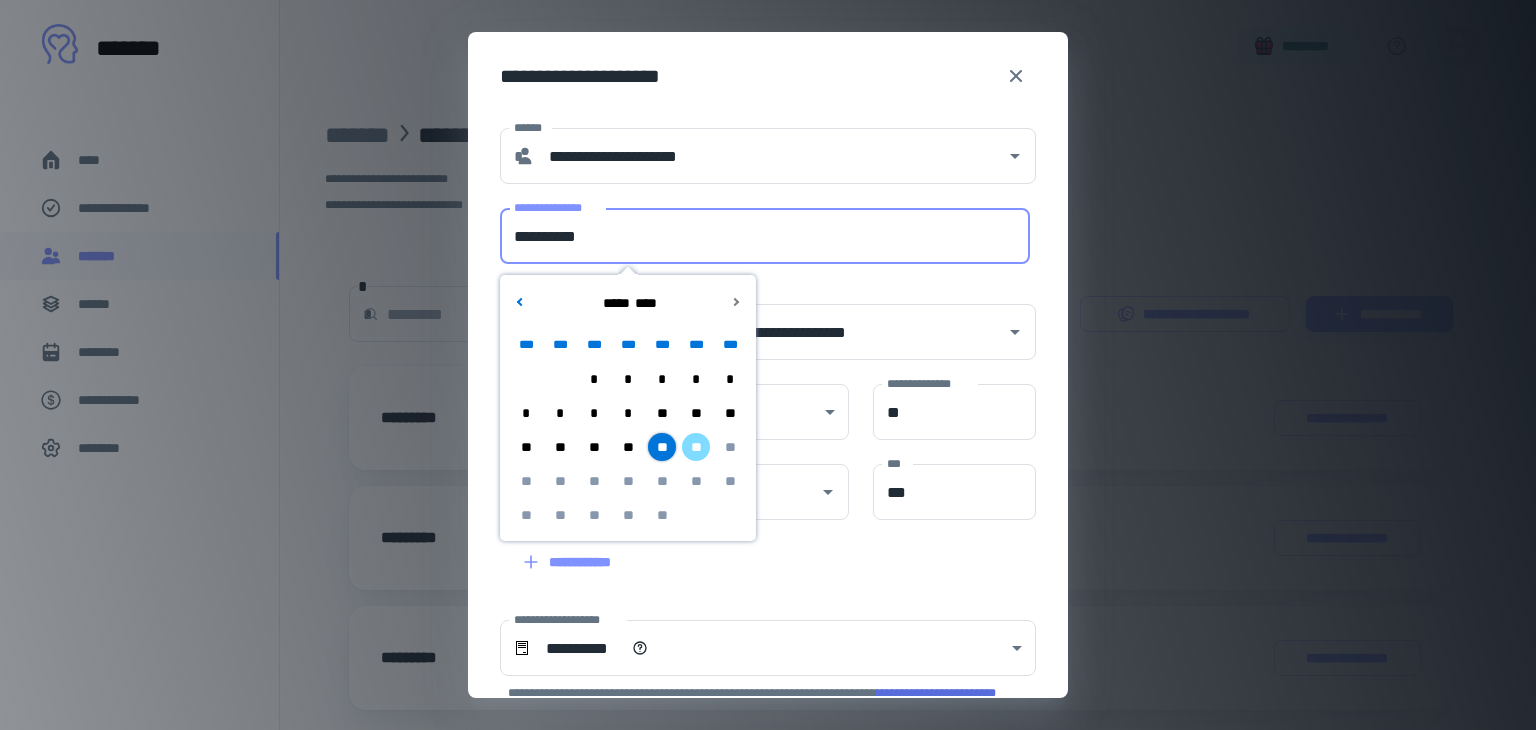click on "**********" at bounding box center [765, 236] 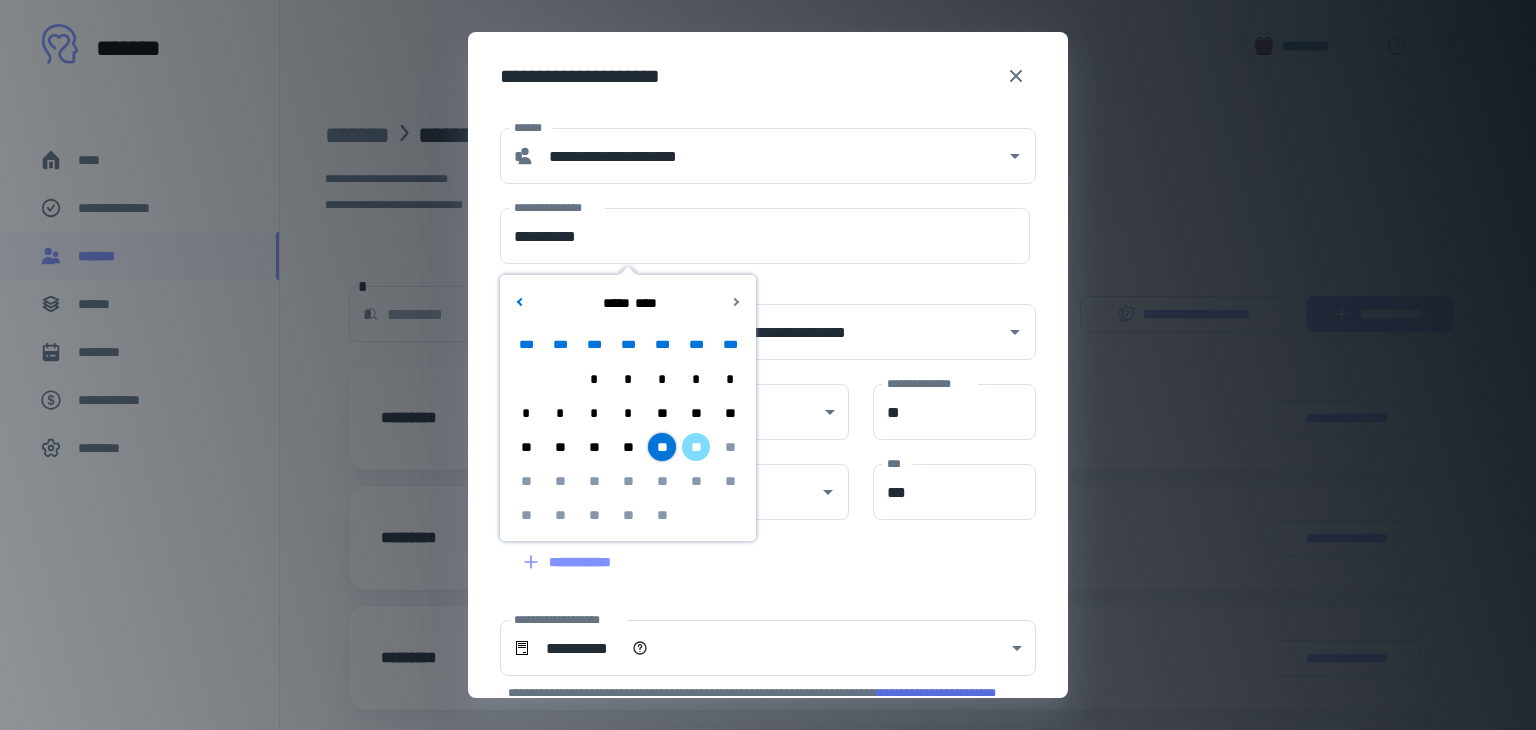 click on "**********" at bounding box center [756, 320] 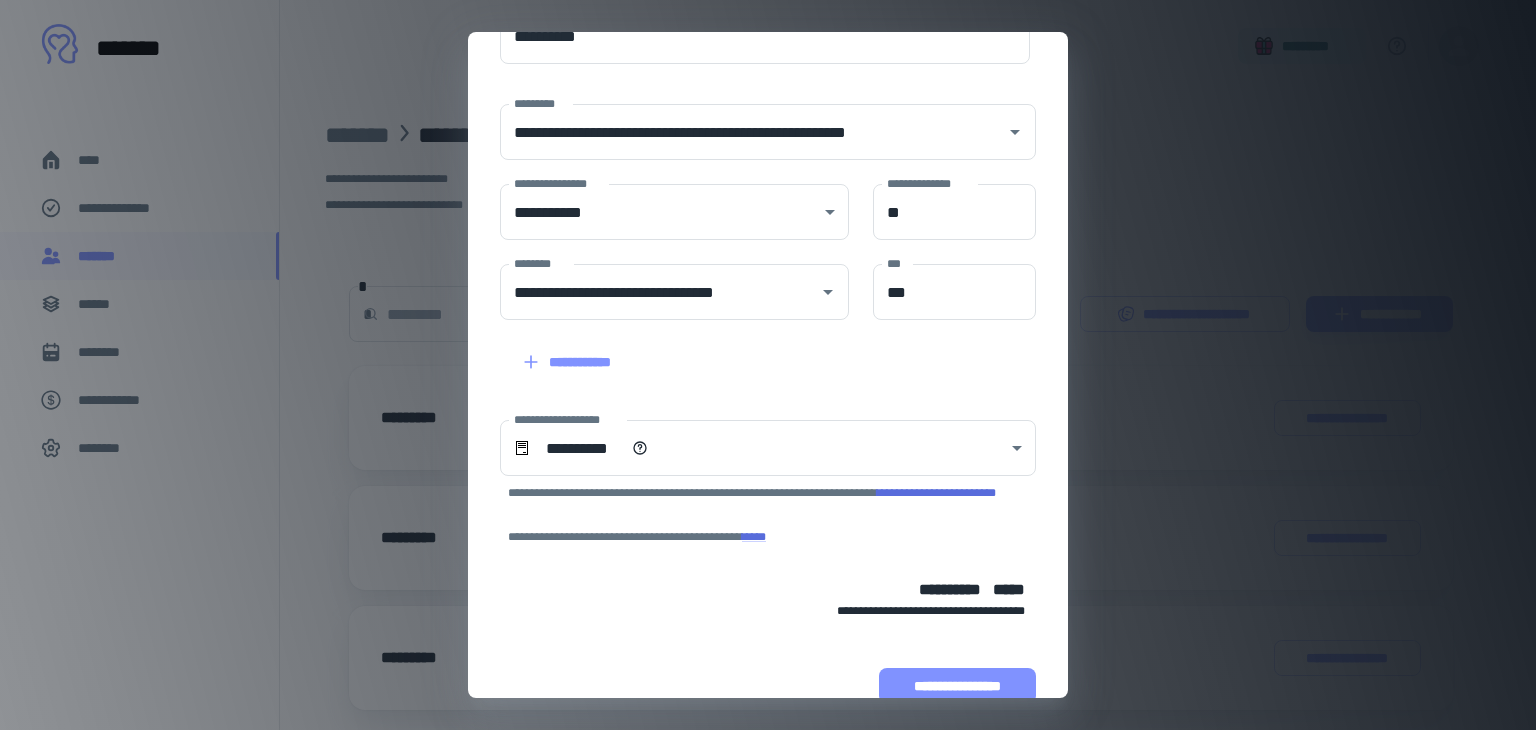 scroll, scrollTop: 238, scrollLeft: 0, axis: vertical 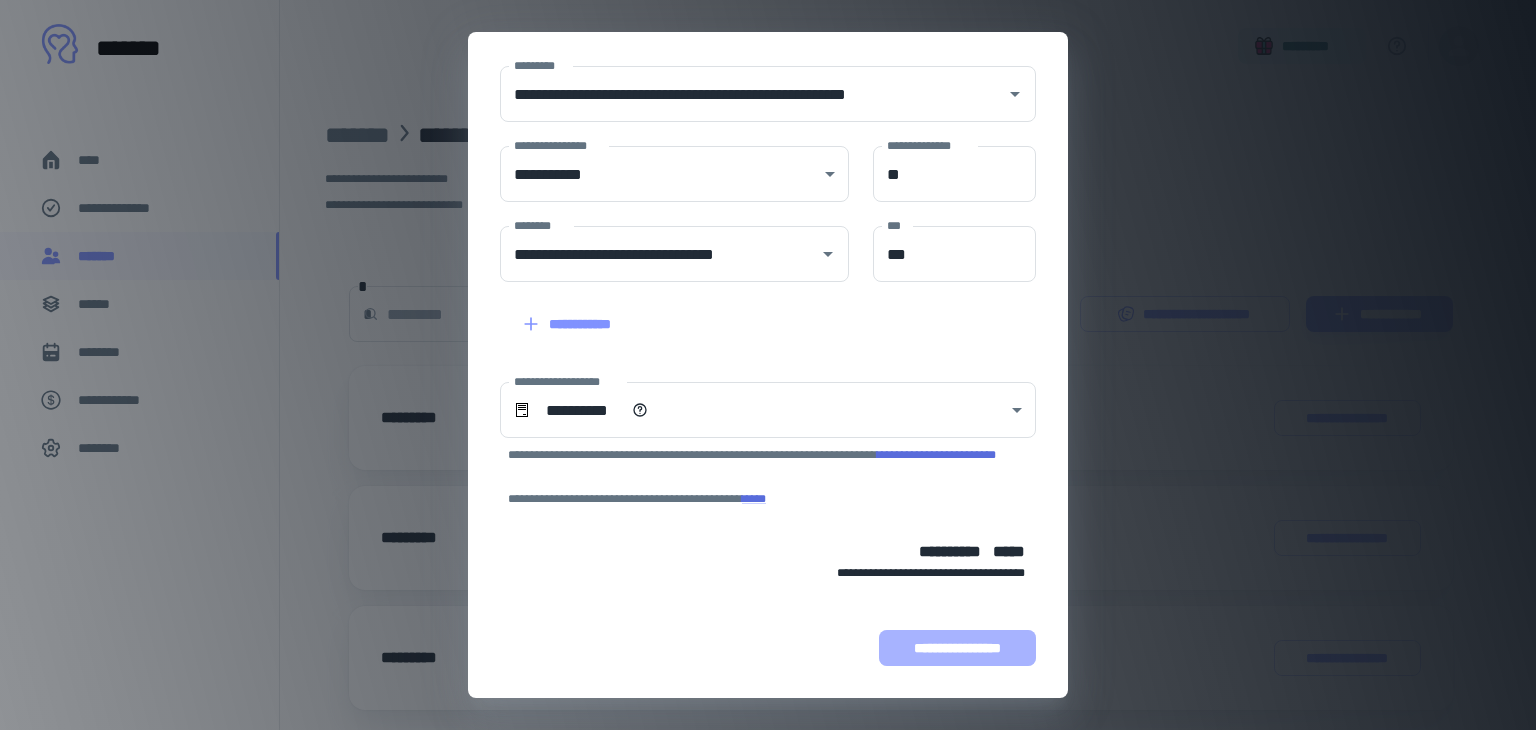 click on "**********" at bounding box center (957, 648) 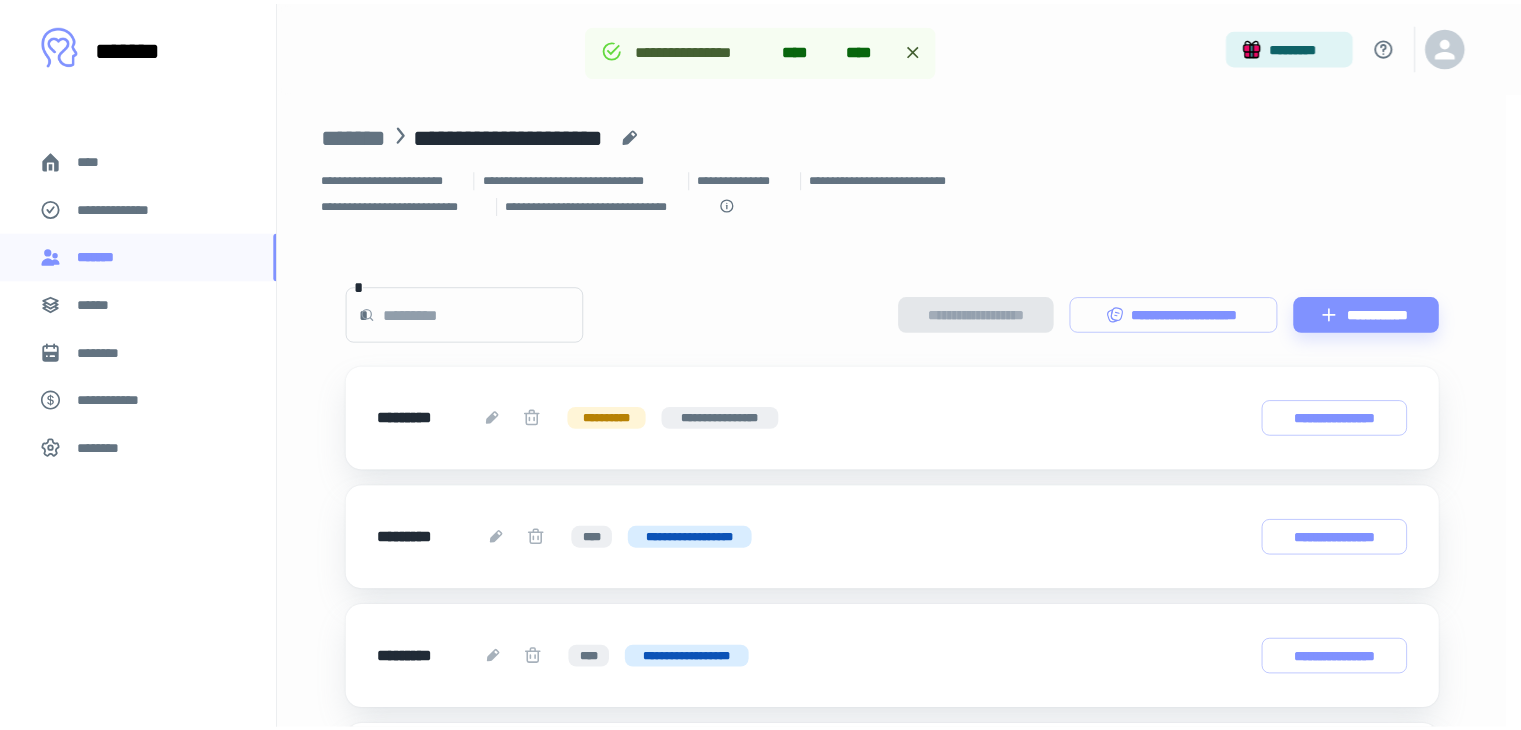 scroll, scrollTop: 364, scrollLeft: 0, axis: vertical 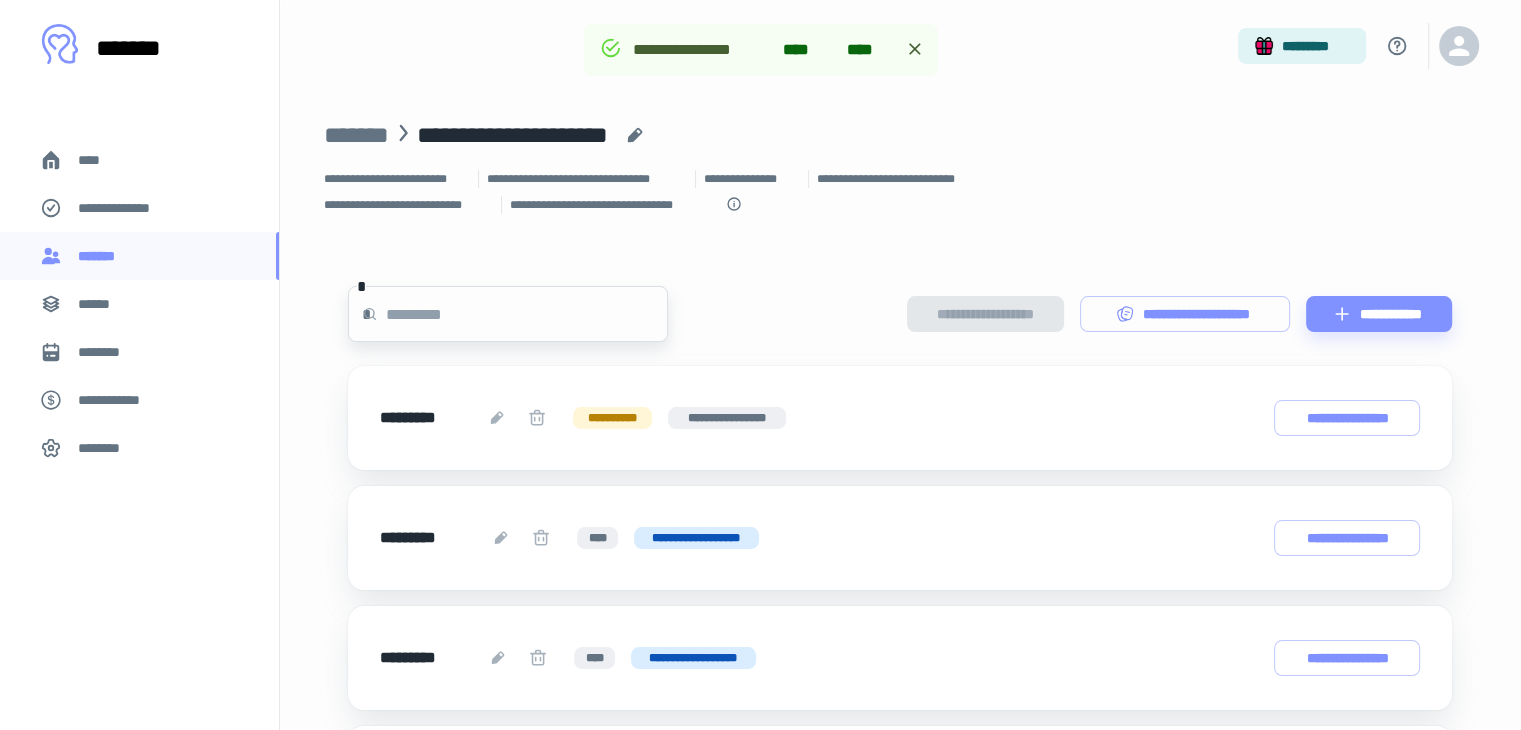 click at bounding box center [527, 314] 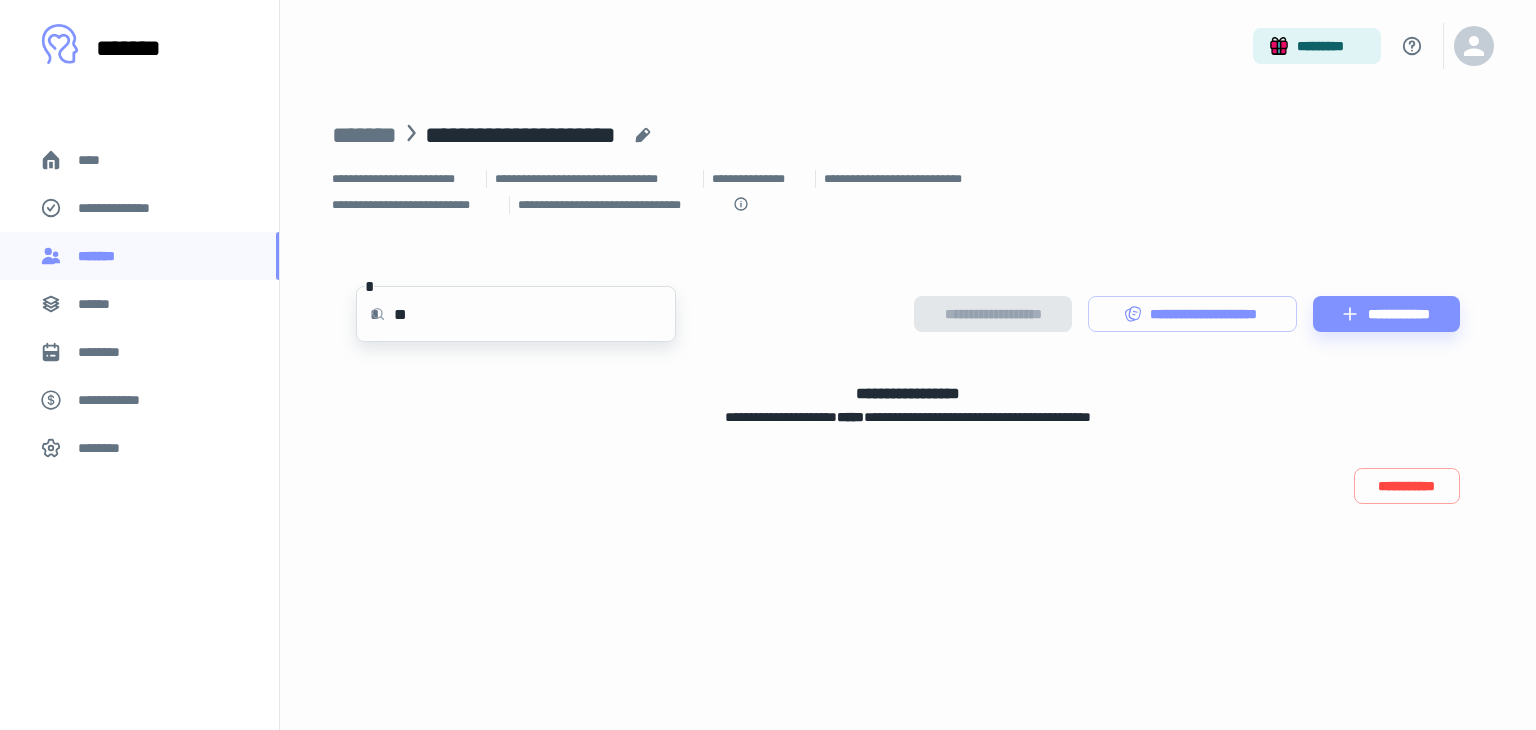 type on "*" 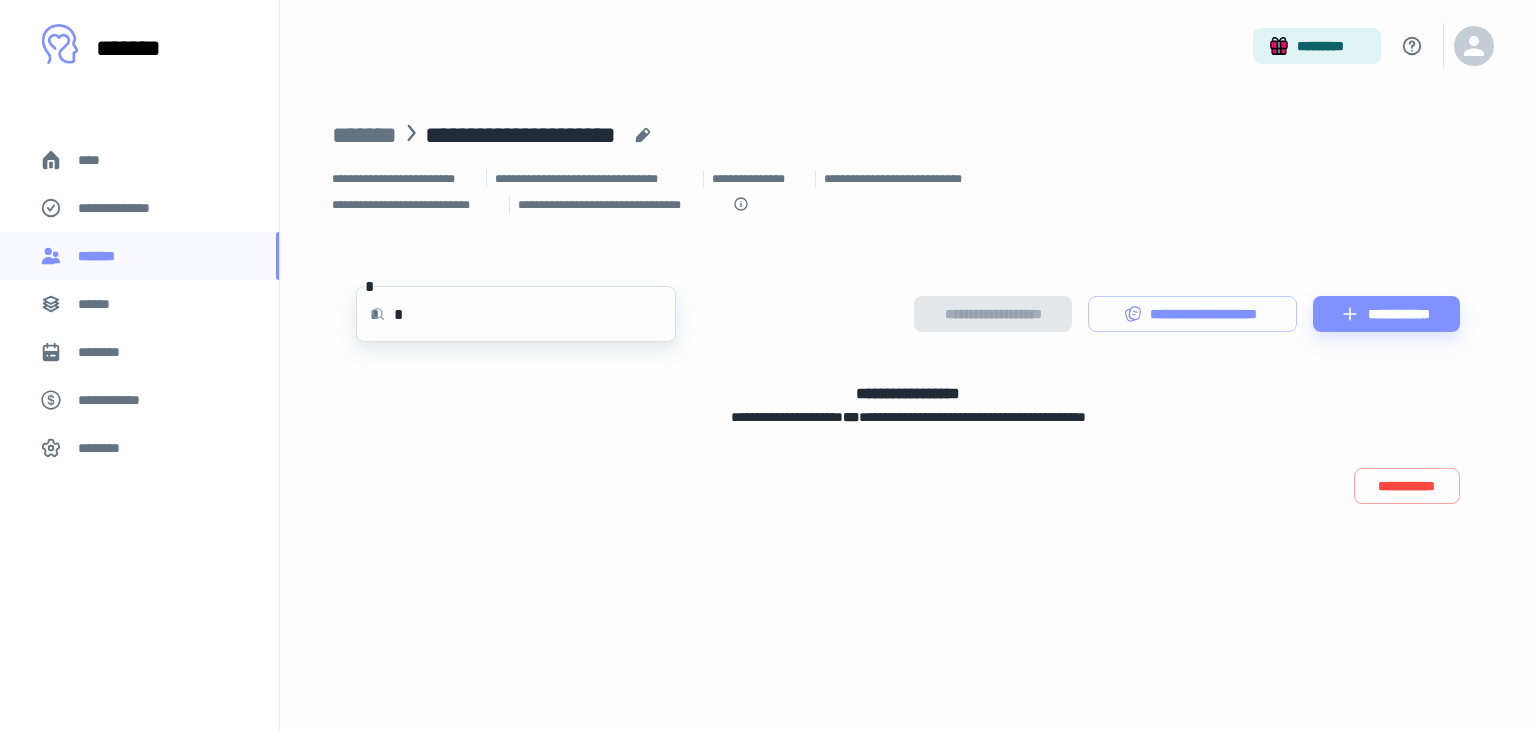 type 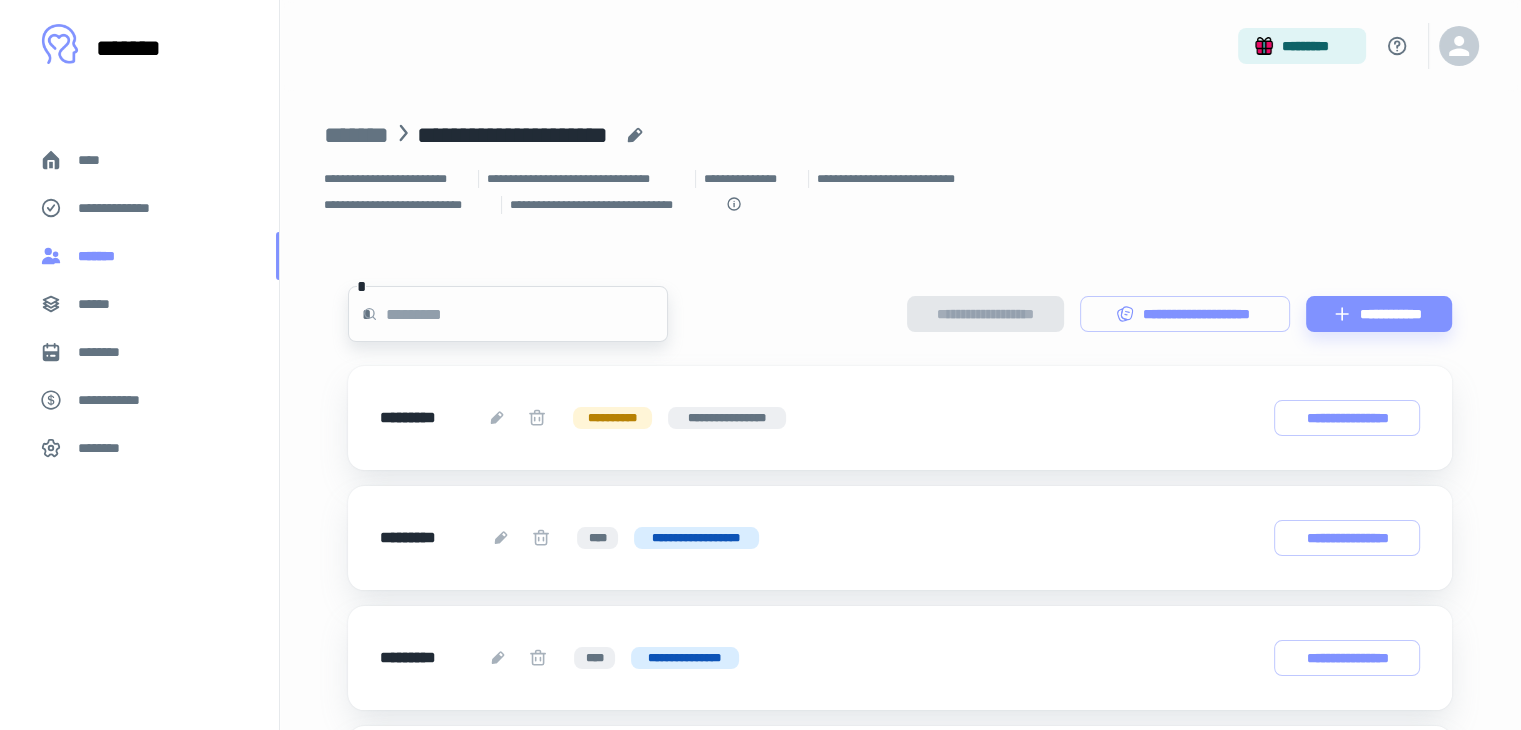 click on "*******" at bounding box center (139, 256) 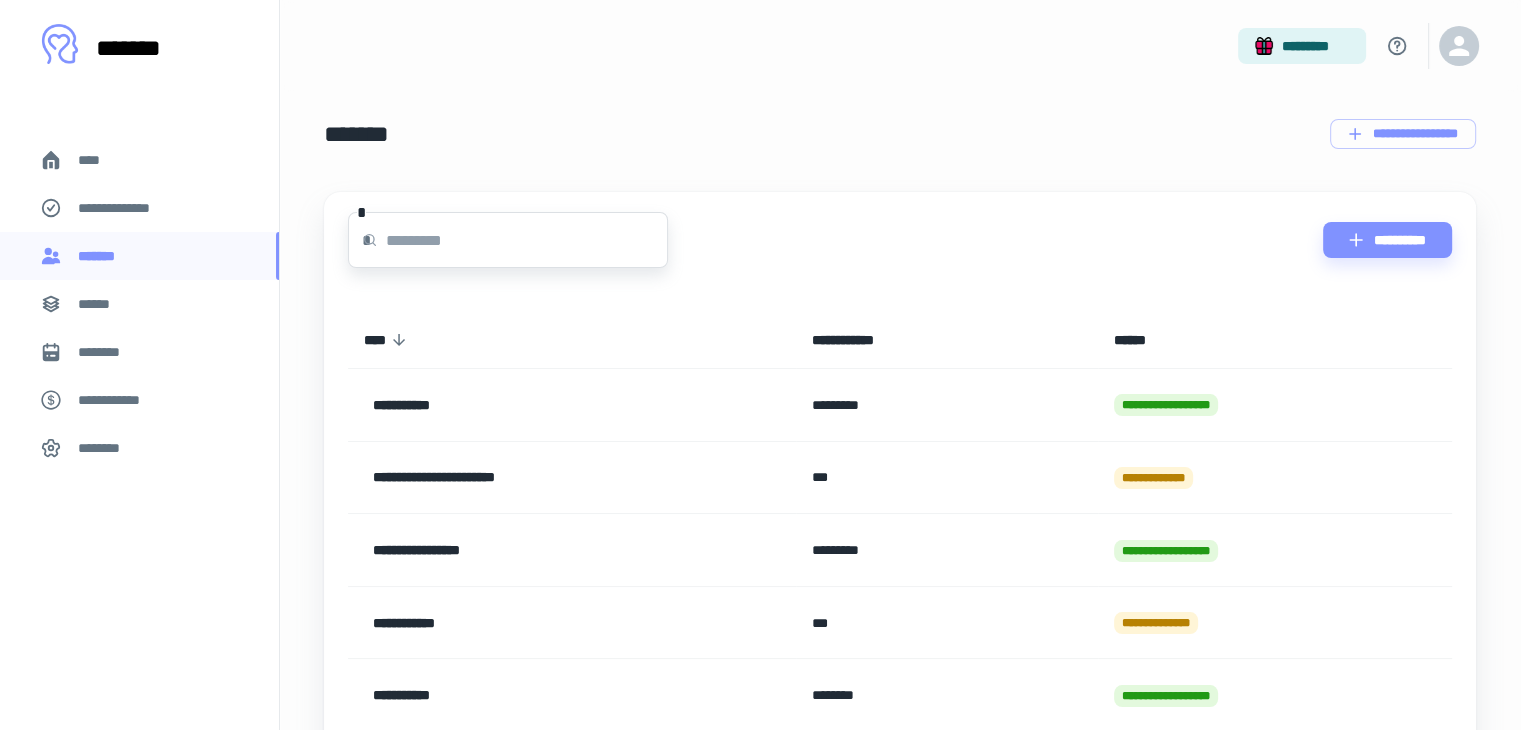 click at bounding box center [527, 240] 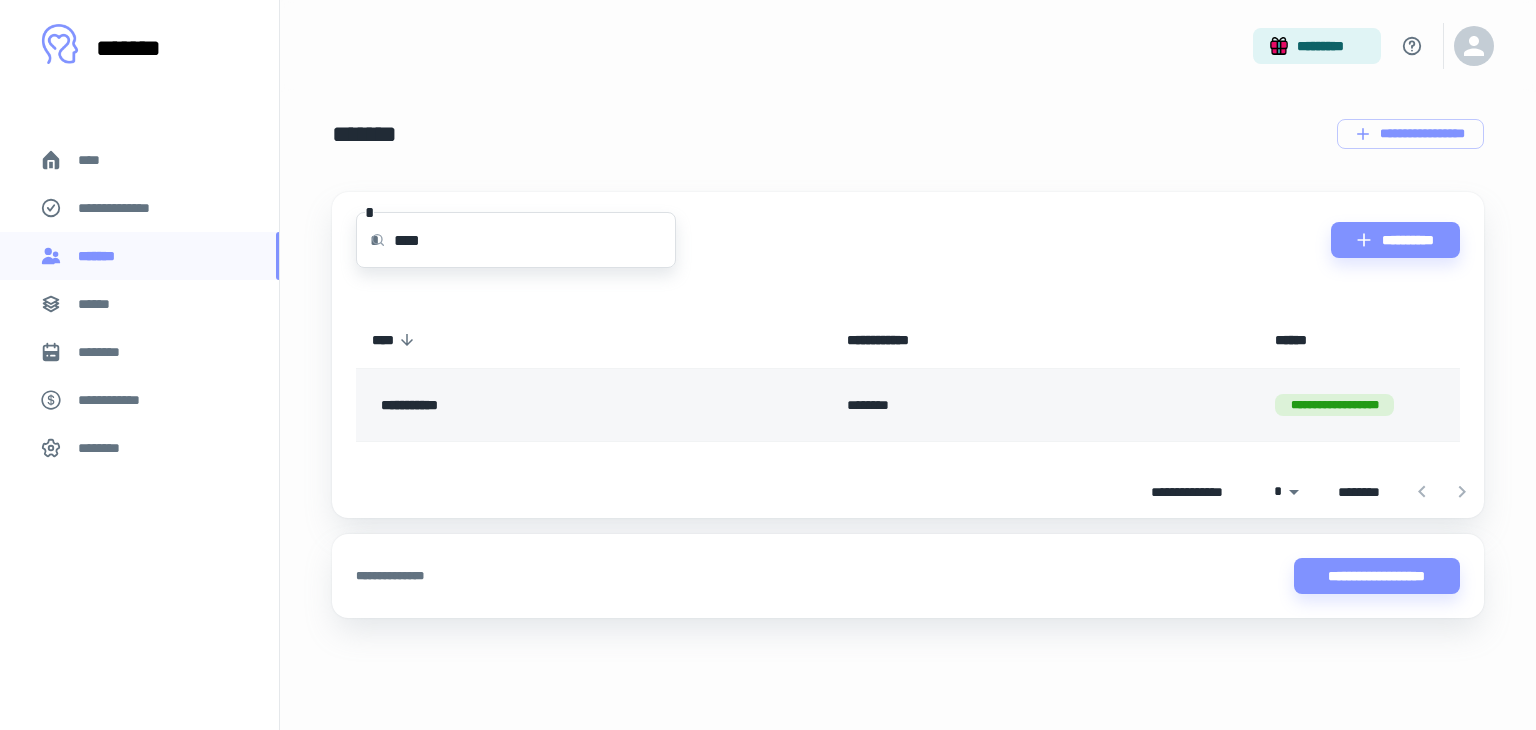type on "****" 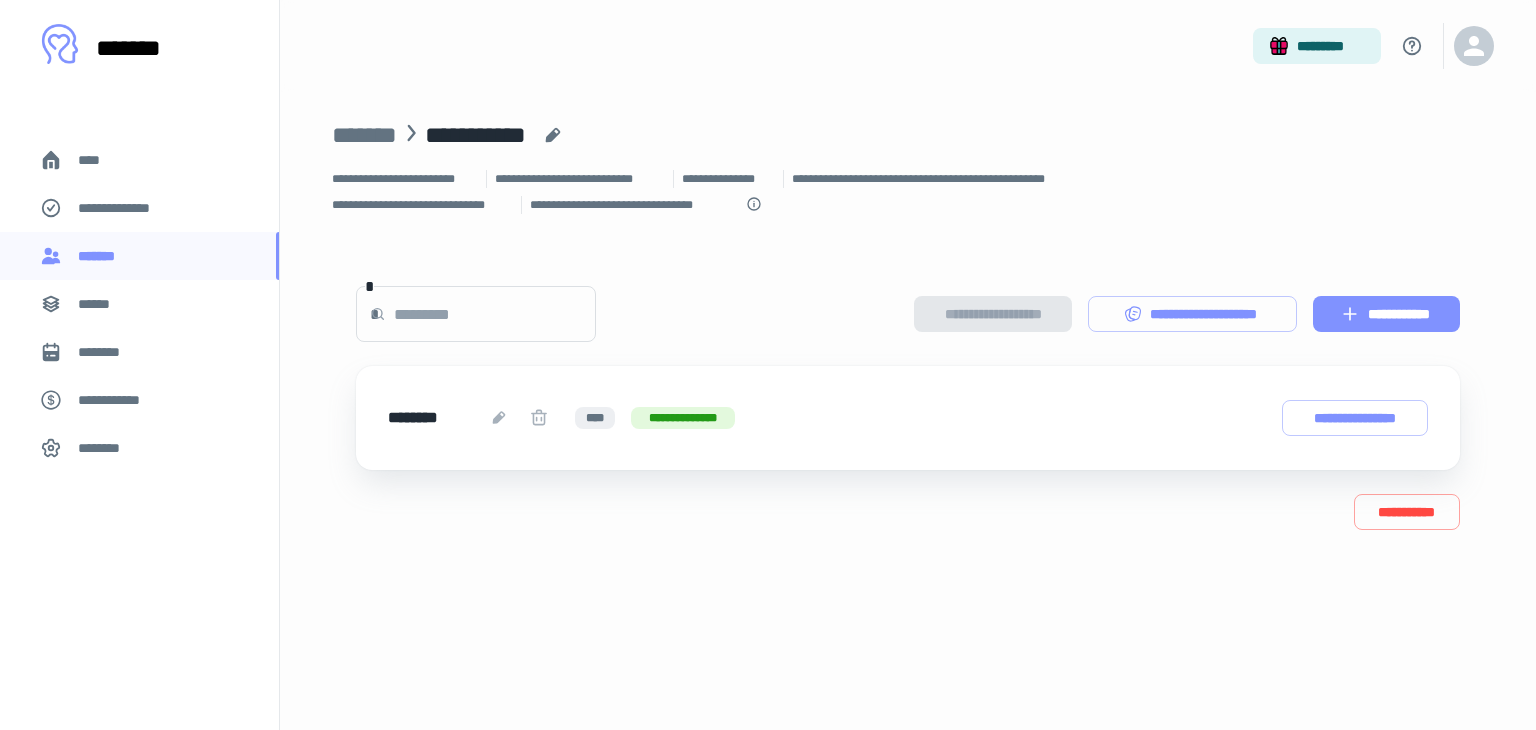 click on "**********" at bounding box center (1386, 314) 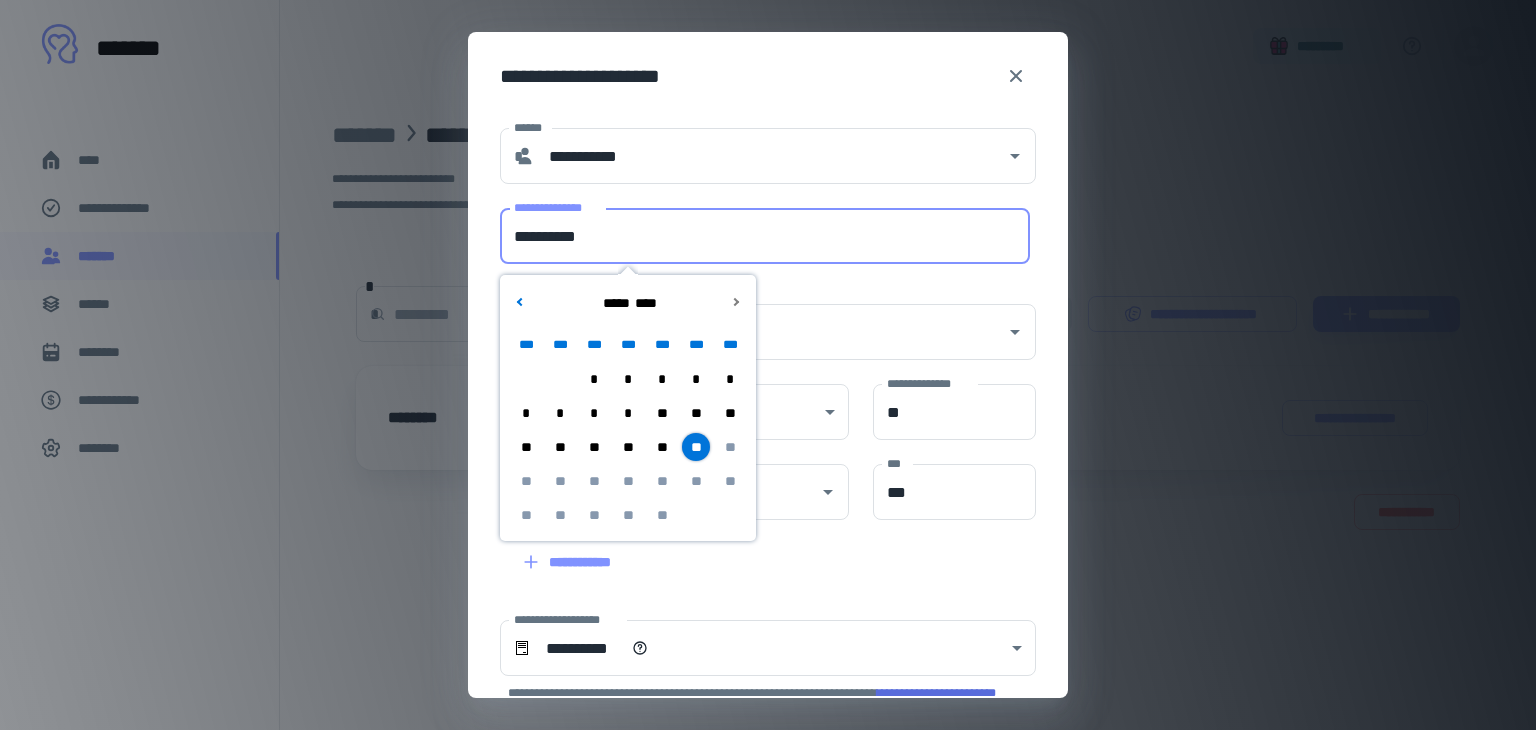 click on "**********" at bounding box center [765, 236] 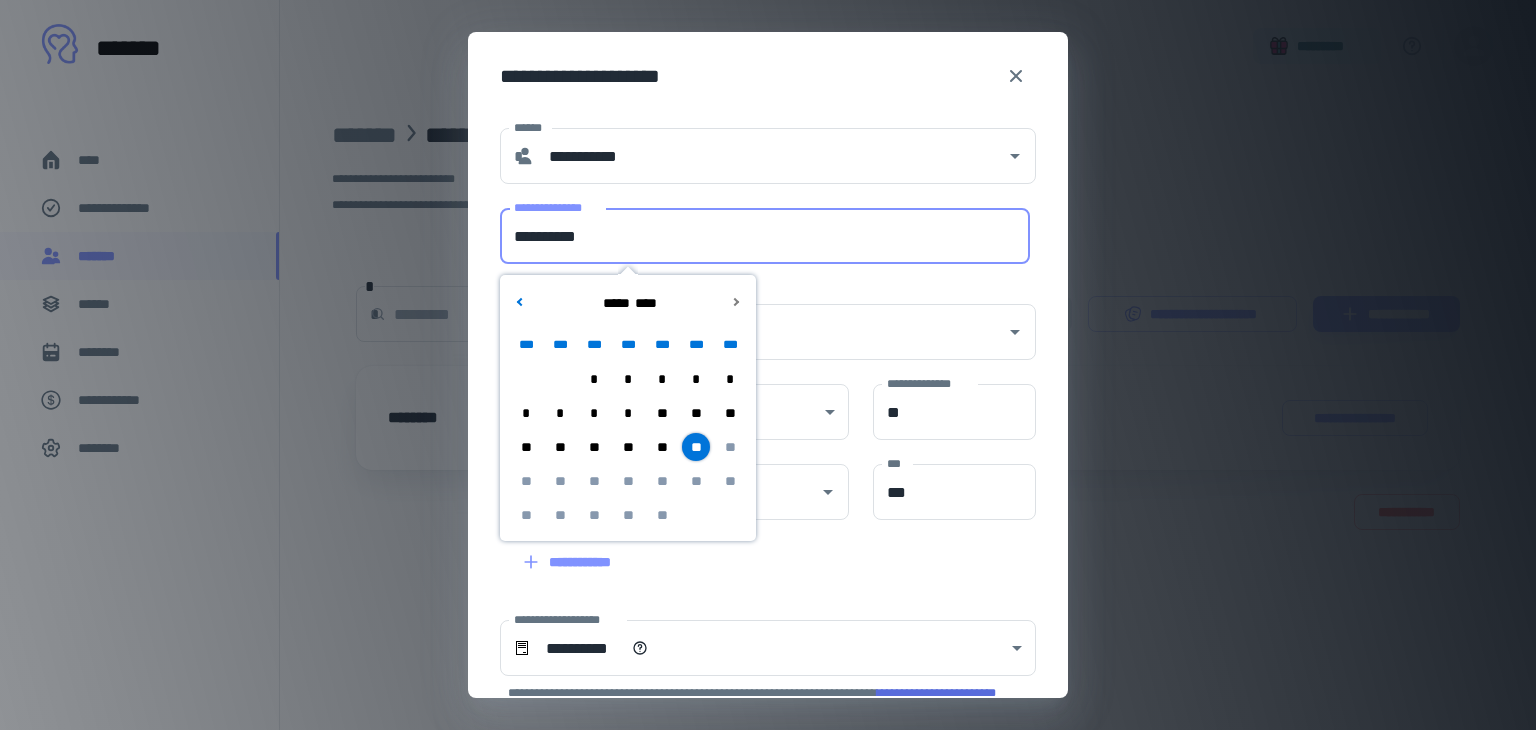 drag, startPoint x: 641, startPoint y: 235, endPoint x: 380, endPoint y: 235, distance: 261 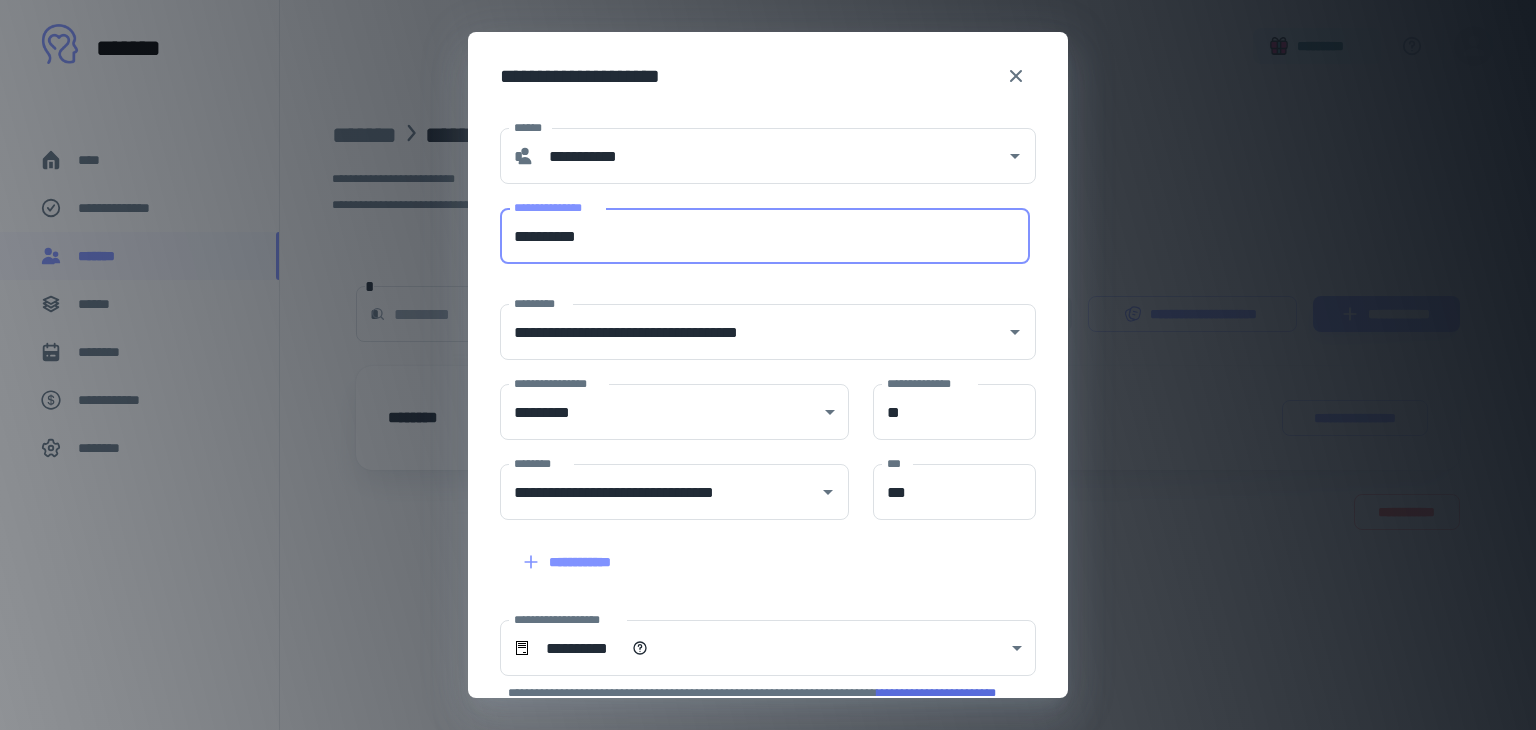 click on "**********" at bounding box center [765, 236] 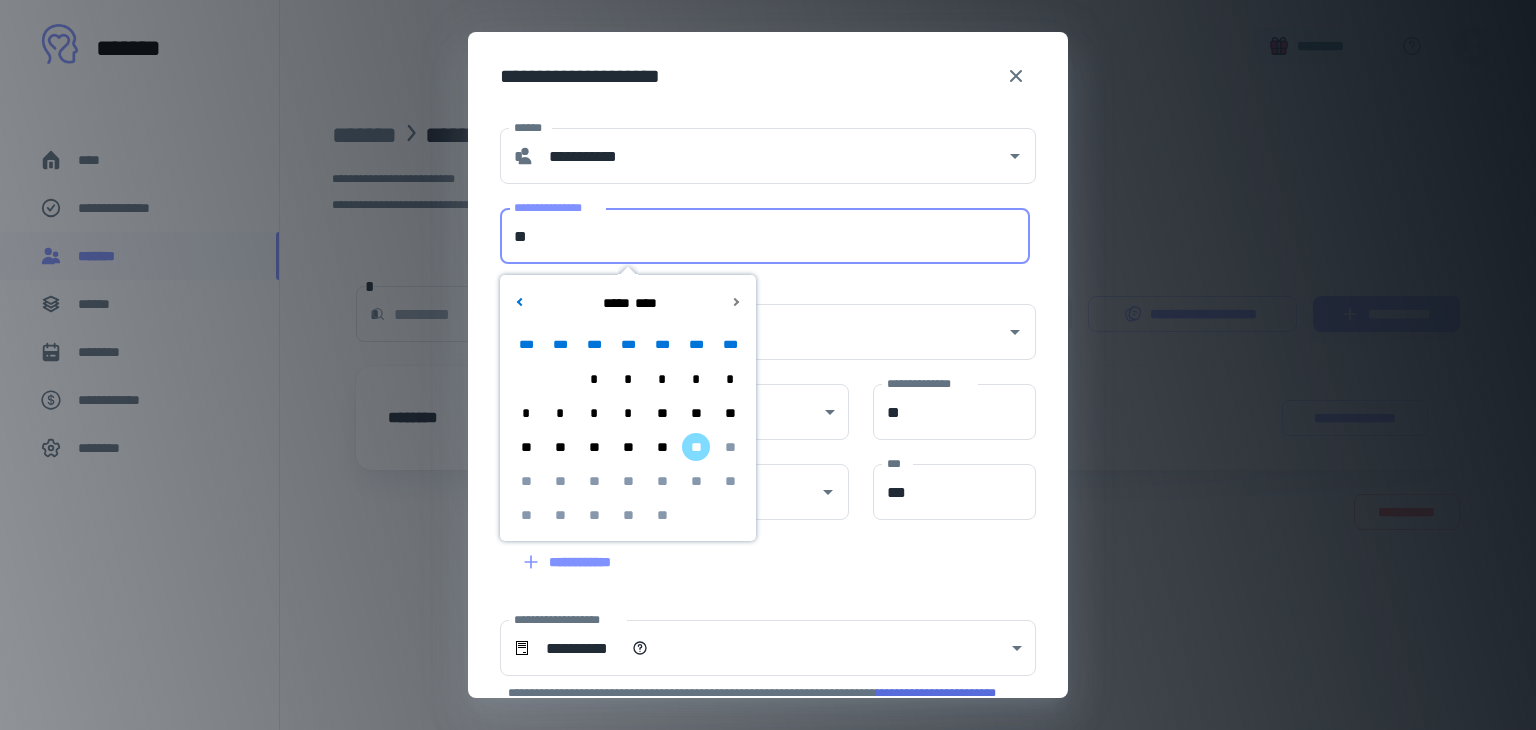 type on "*" 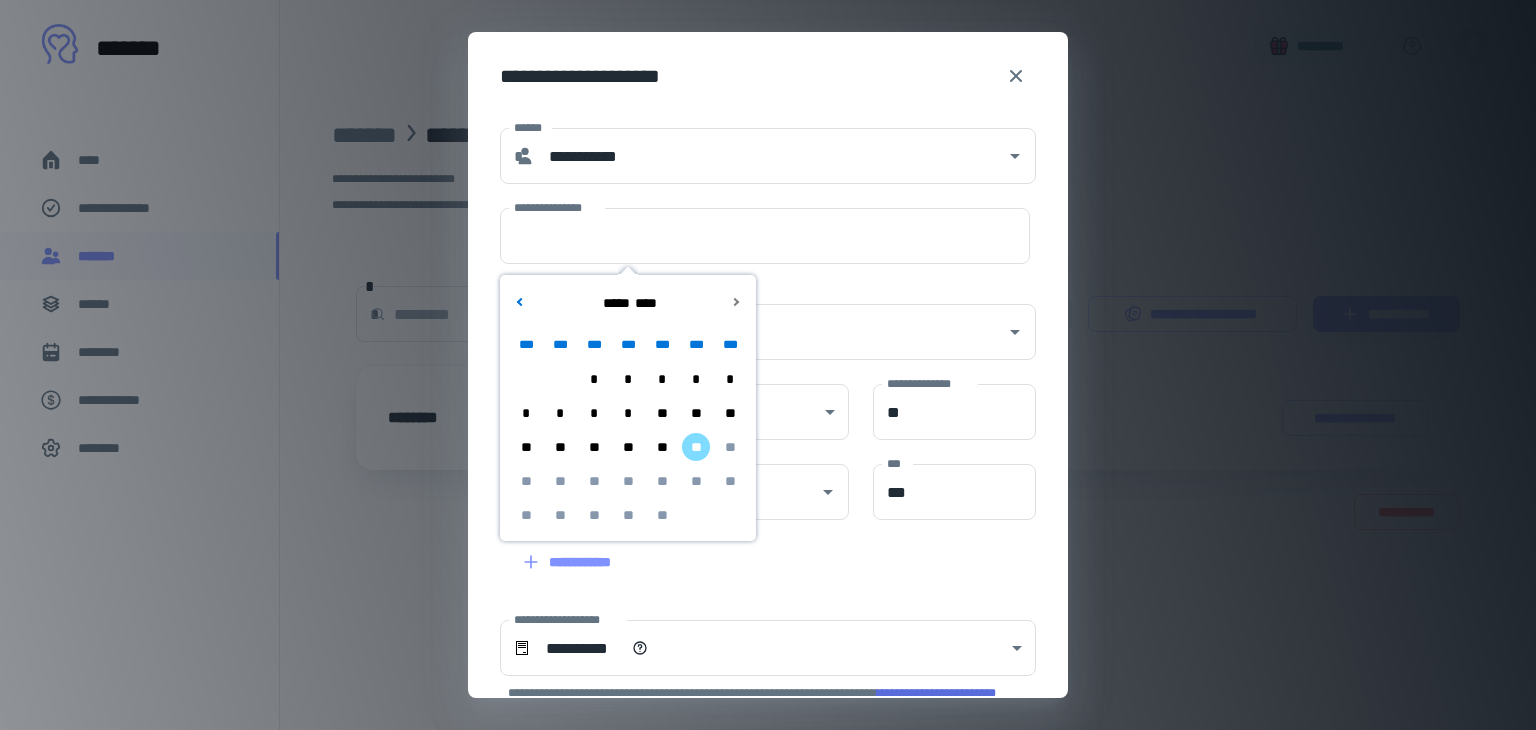 click on "**" at bounding box center [662, 447] 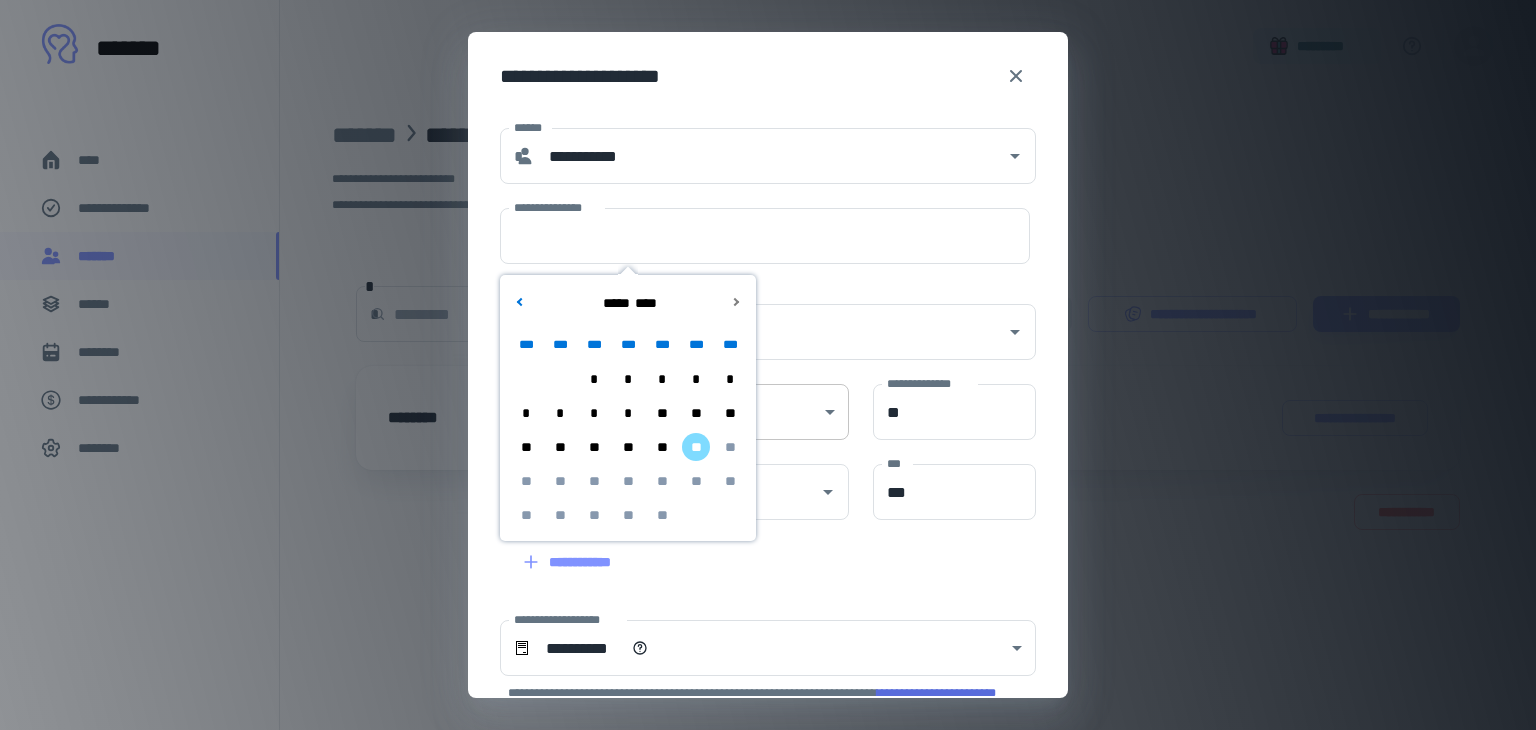 type on "**********" 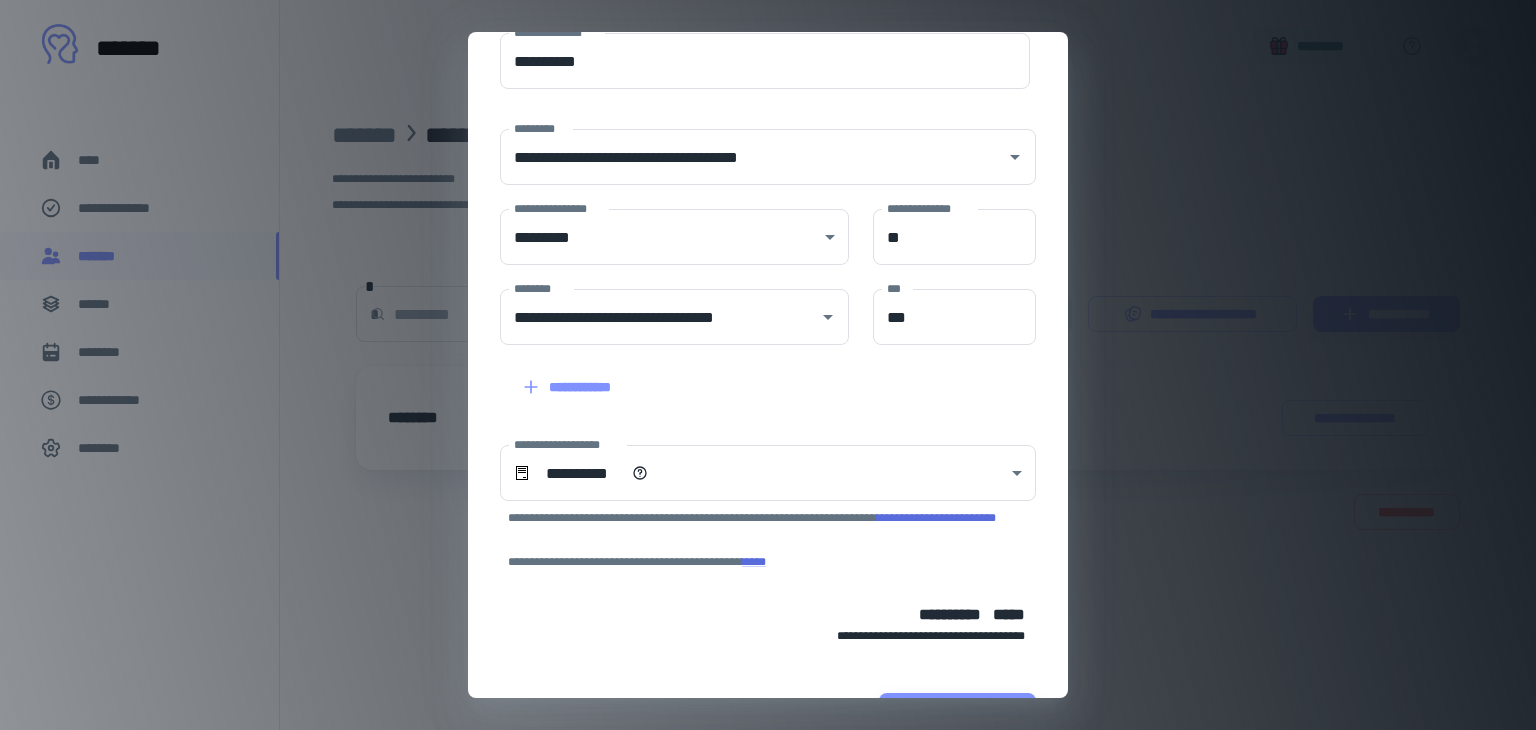 scroll, scrollTop: 238, scrollLeft: 0, axis: vertical 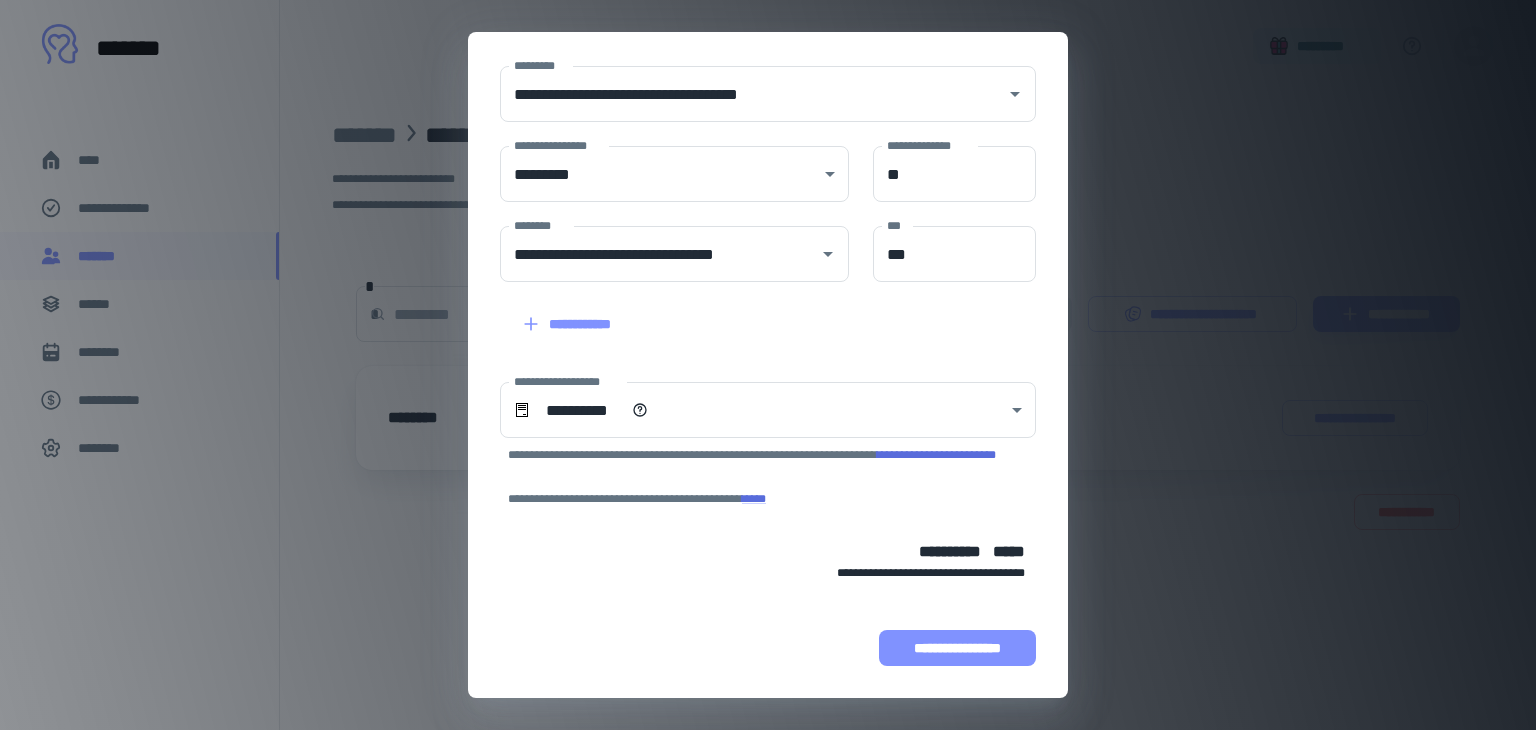 click on "**********" at bounding box center (957, 648) 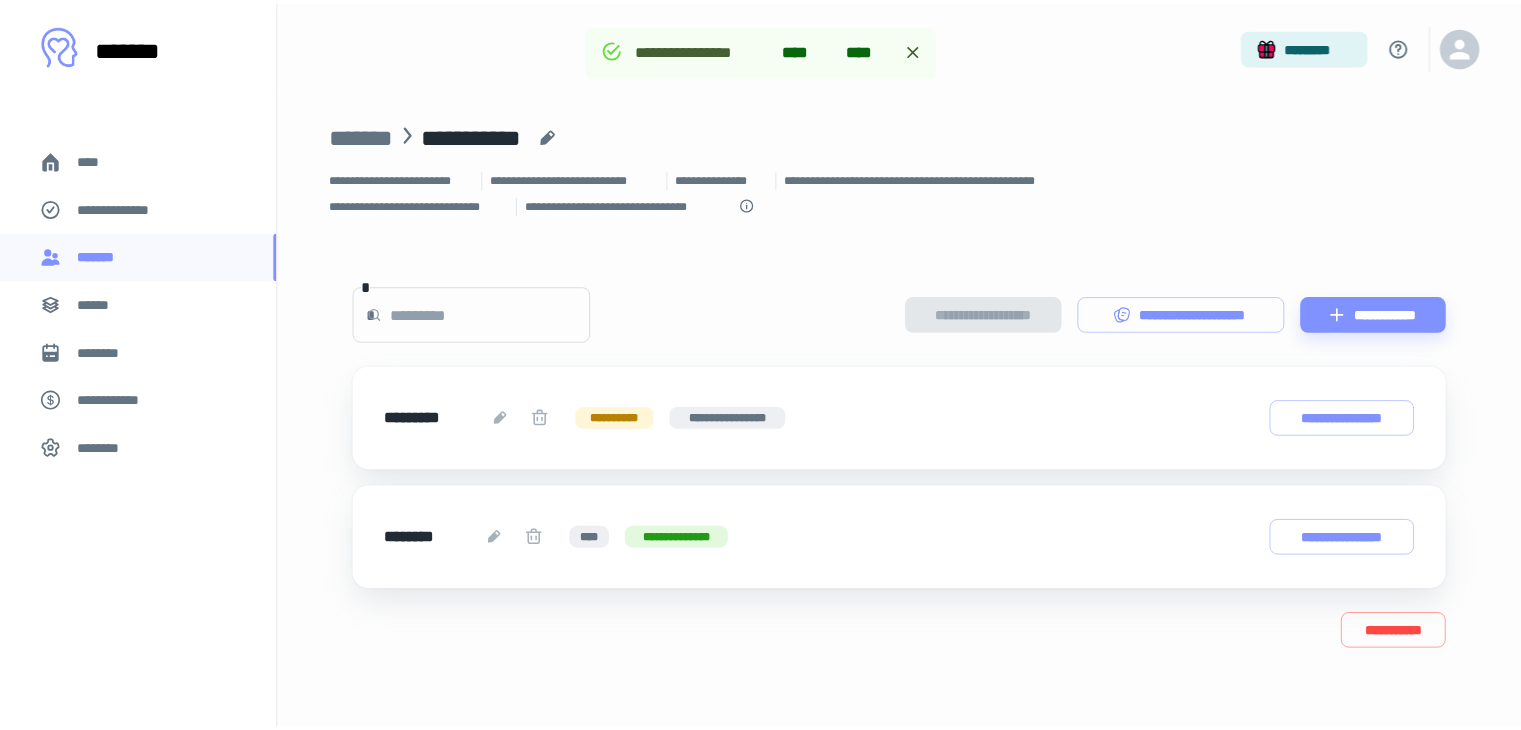 scroll, scrollTop: 364, scrollLeft: 0, axis: vertical 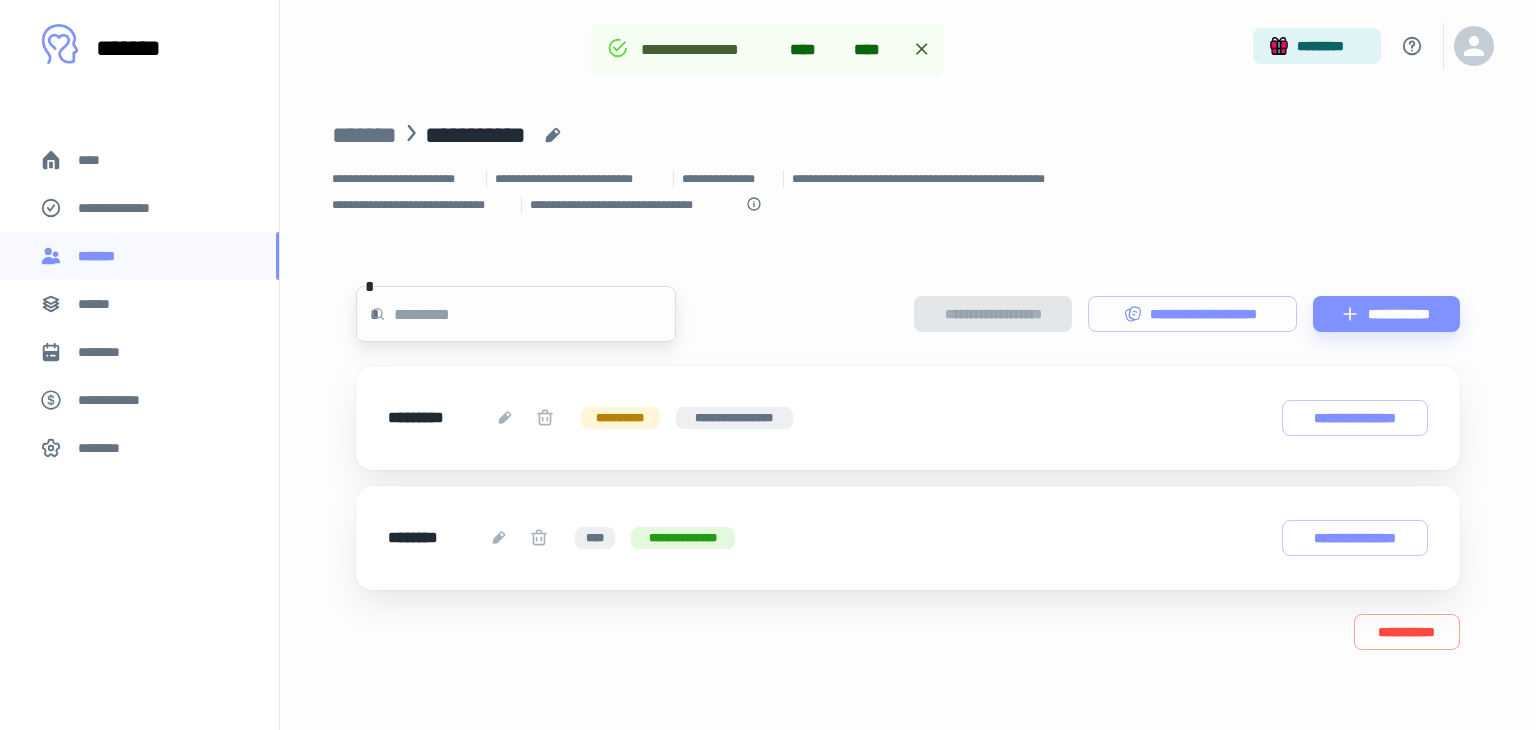 click at bounding box center [535, 314] 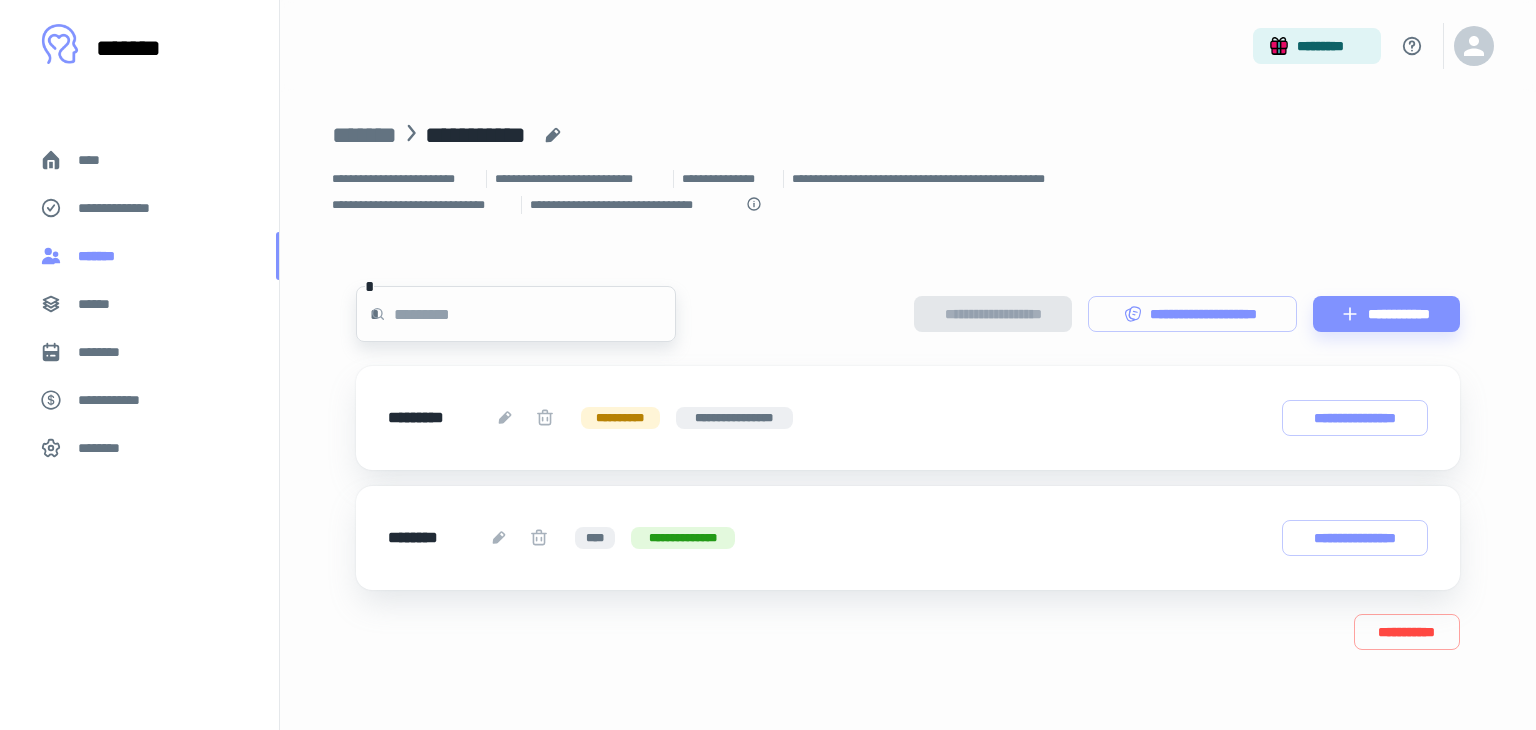 click on "*******" at bounding box center (101, 256) 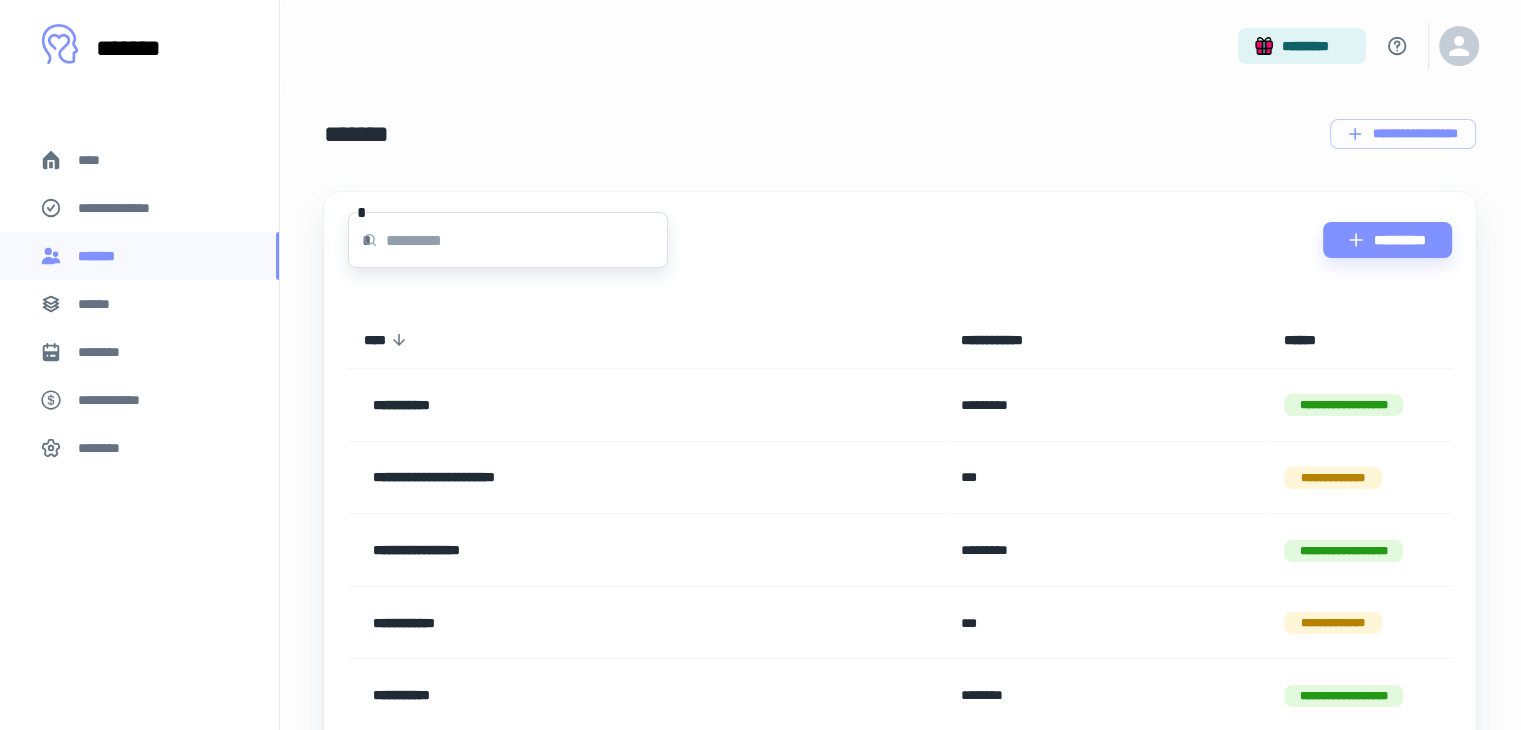 click at bounding box center (527, 240) 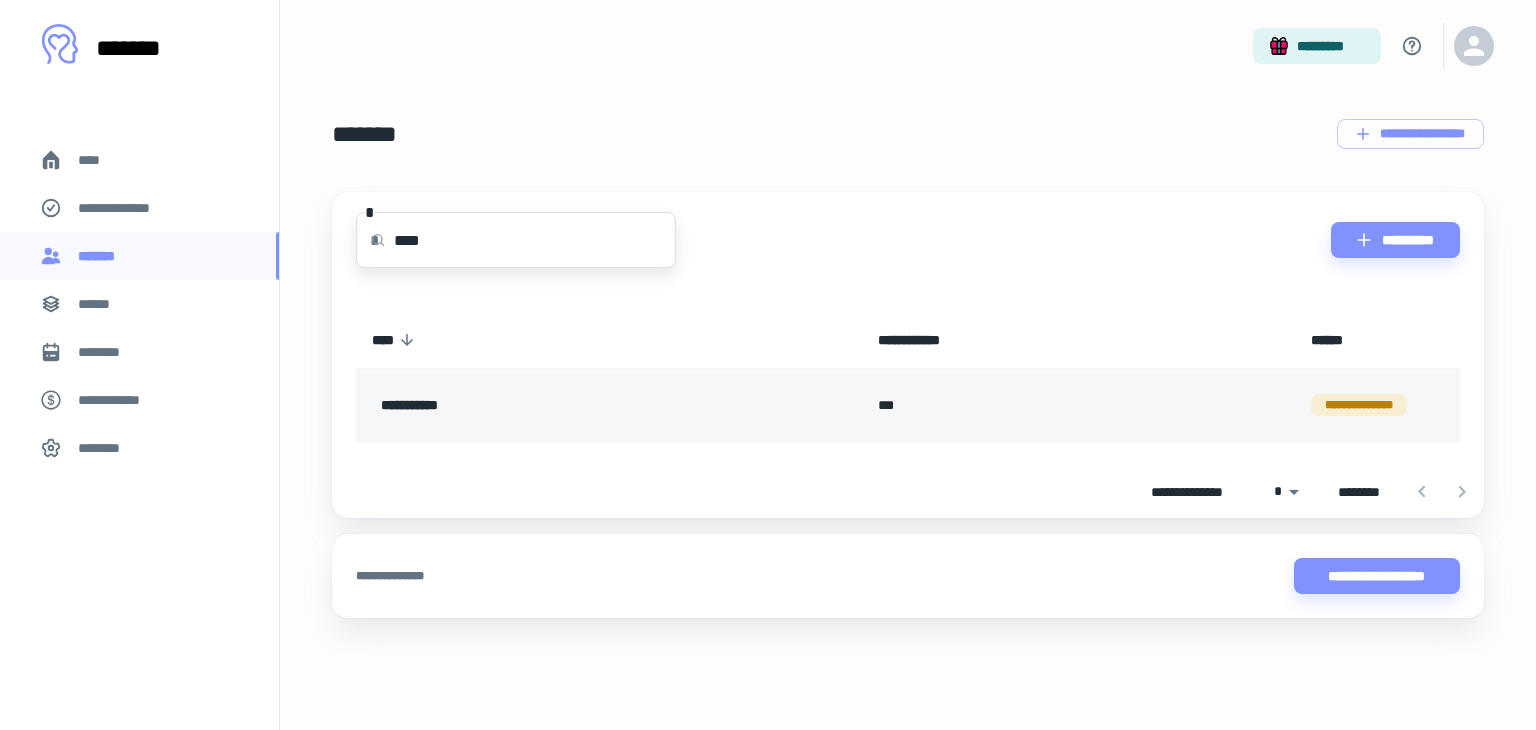 type on "****" 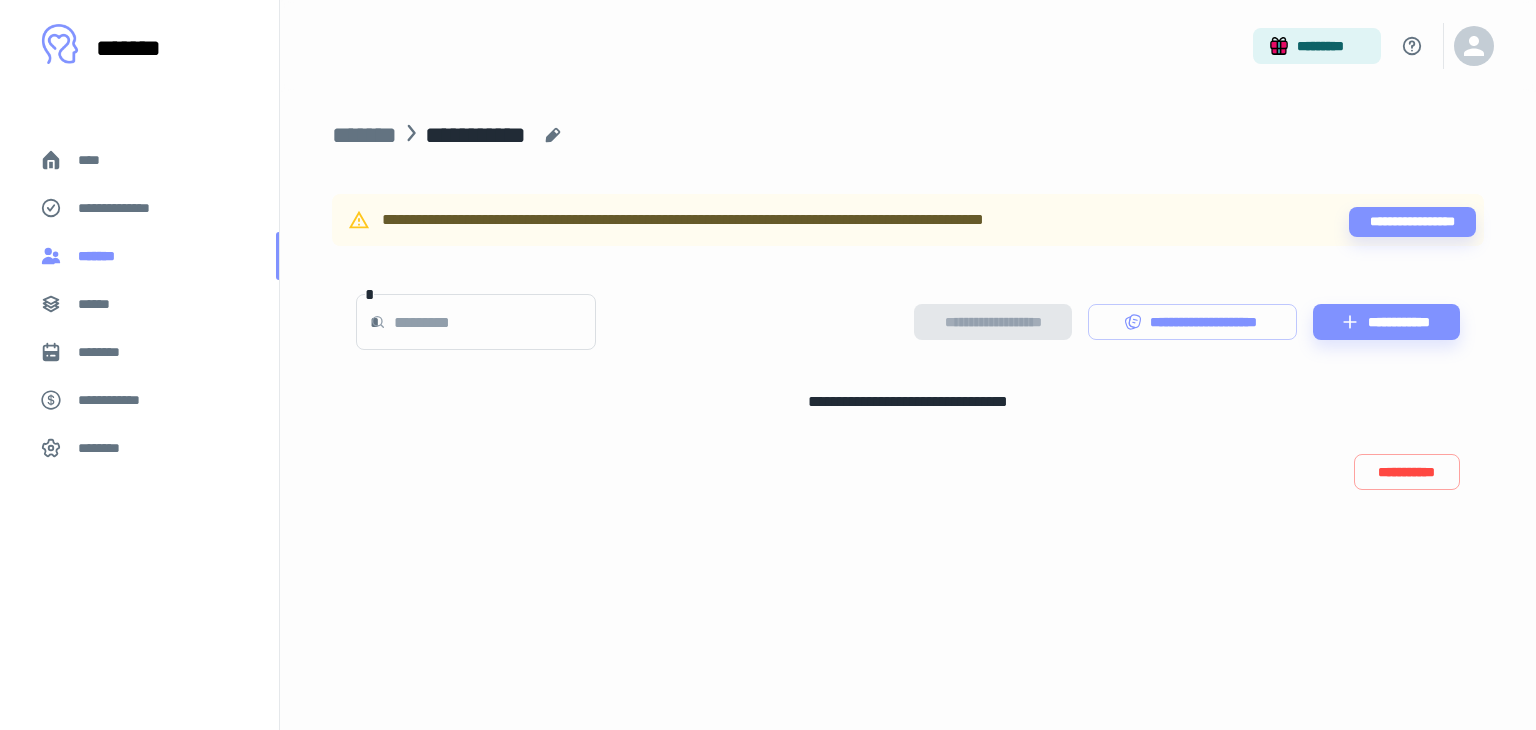 click on "*******" at bounding box center (101, 256) 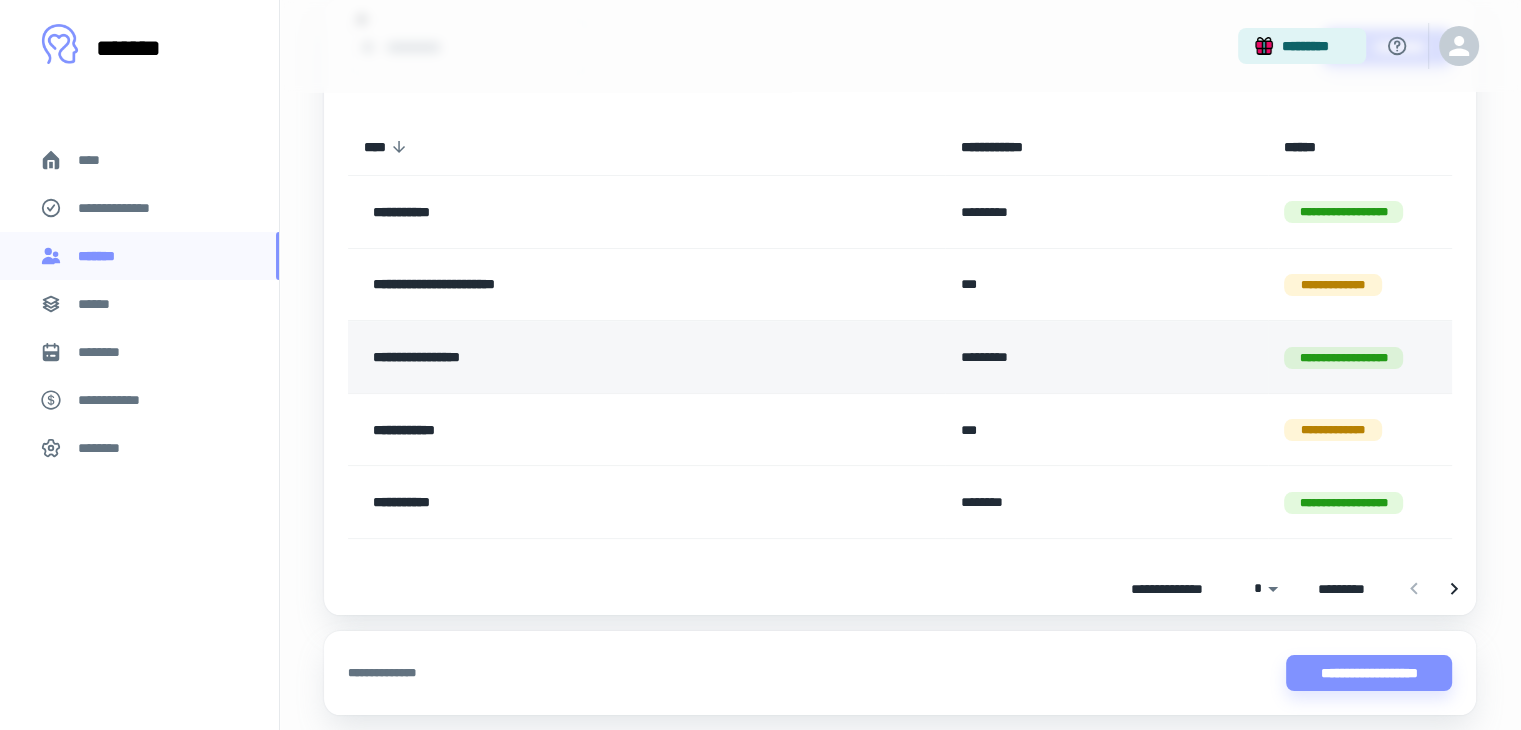 scroll, scrollTop: 200, scrollLeft: 0, axis: vertical 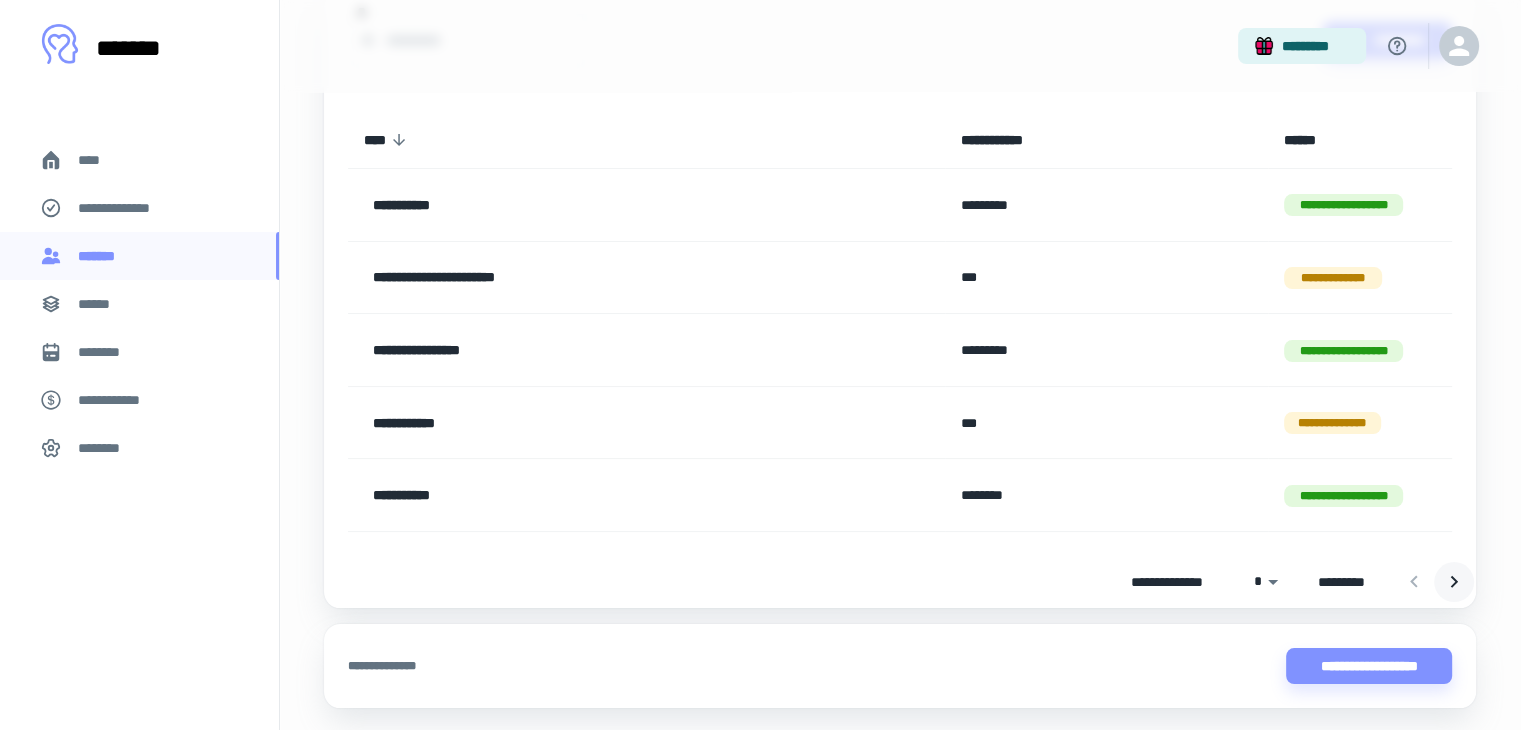 click 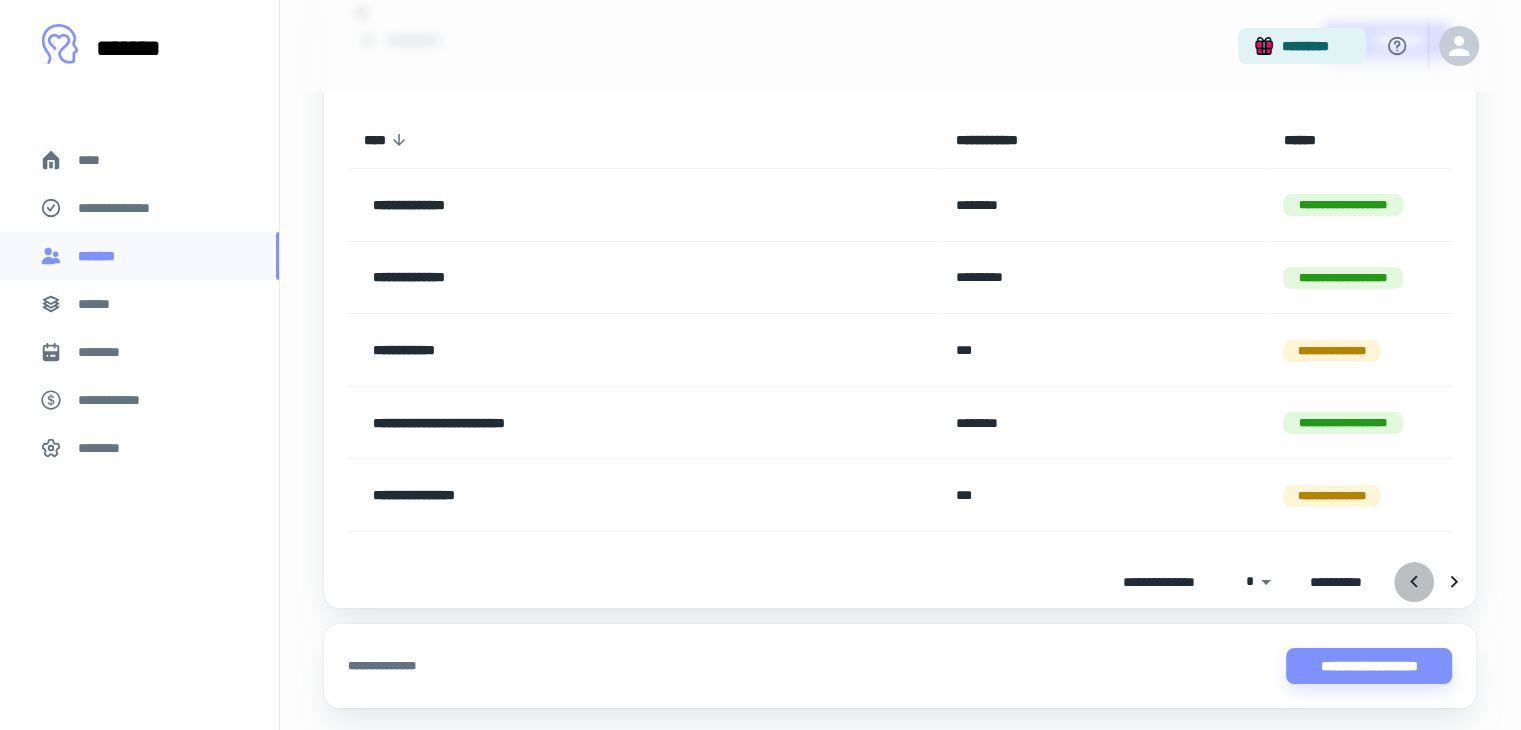 click at bounding box center (1414, 582) 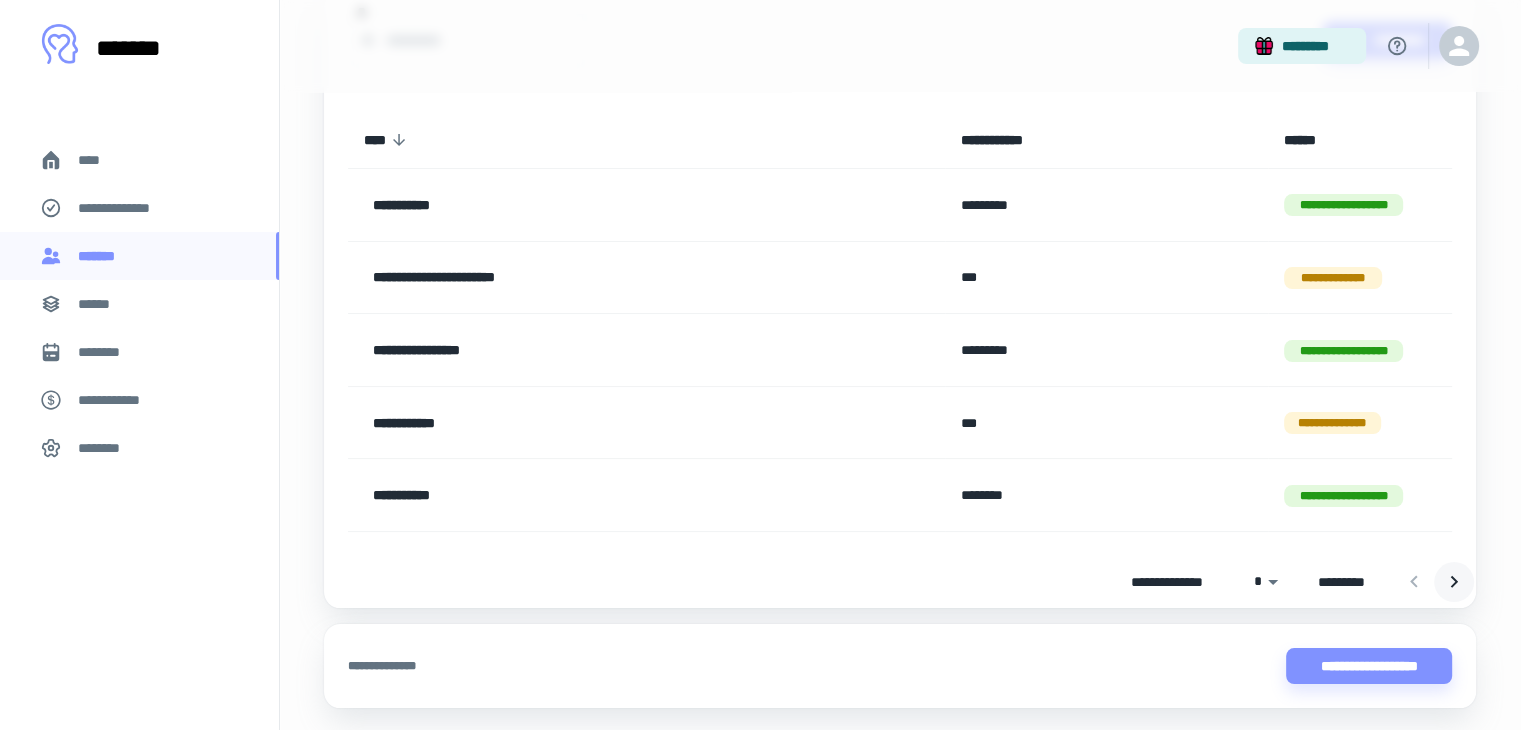 click 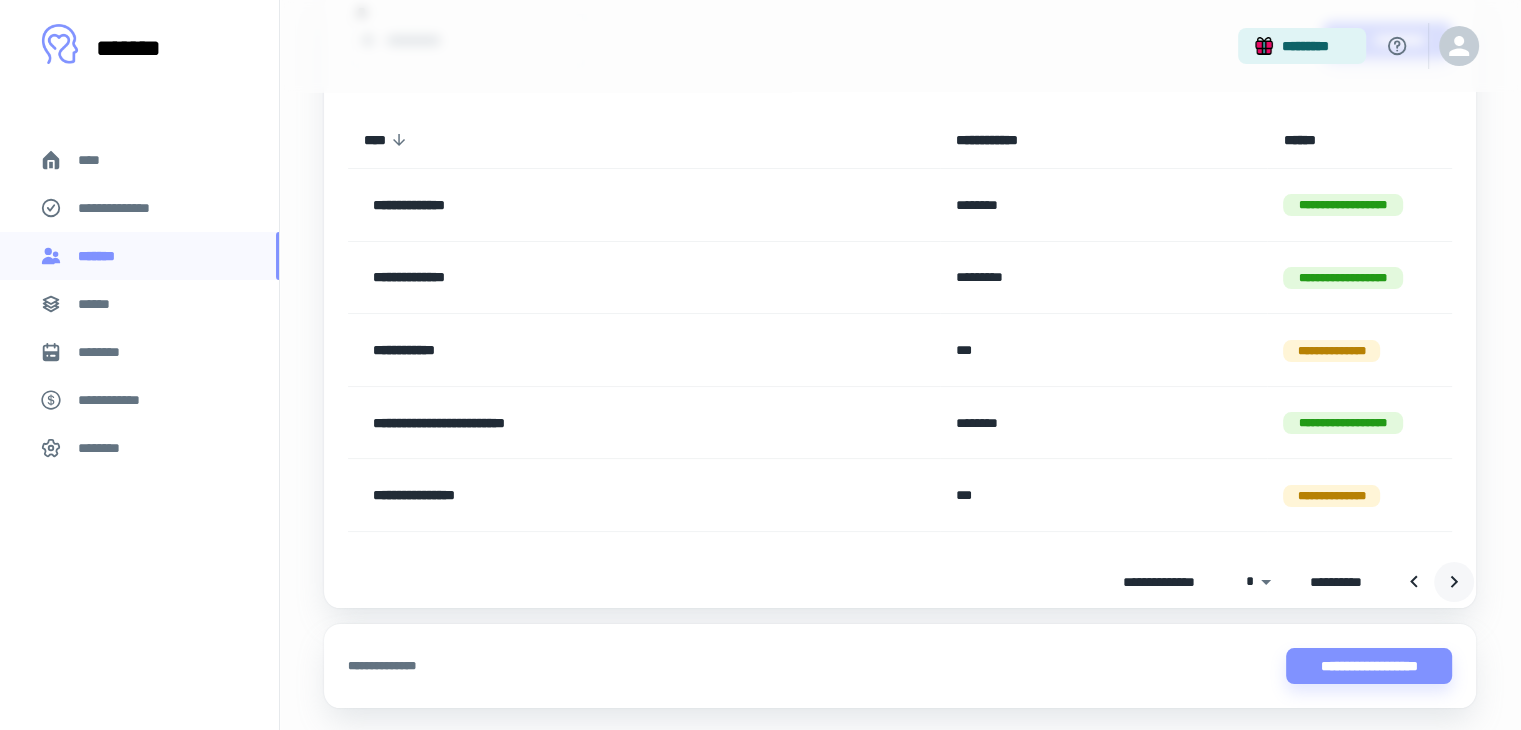 click 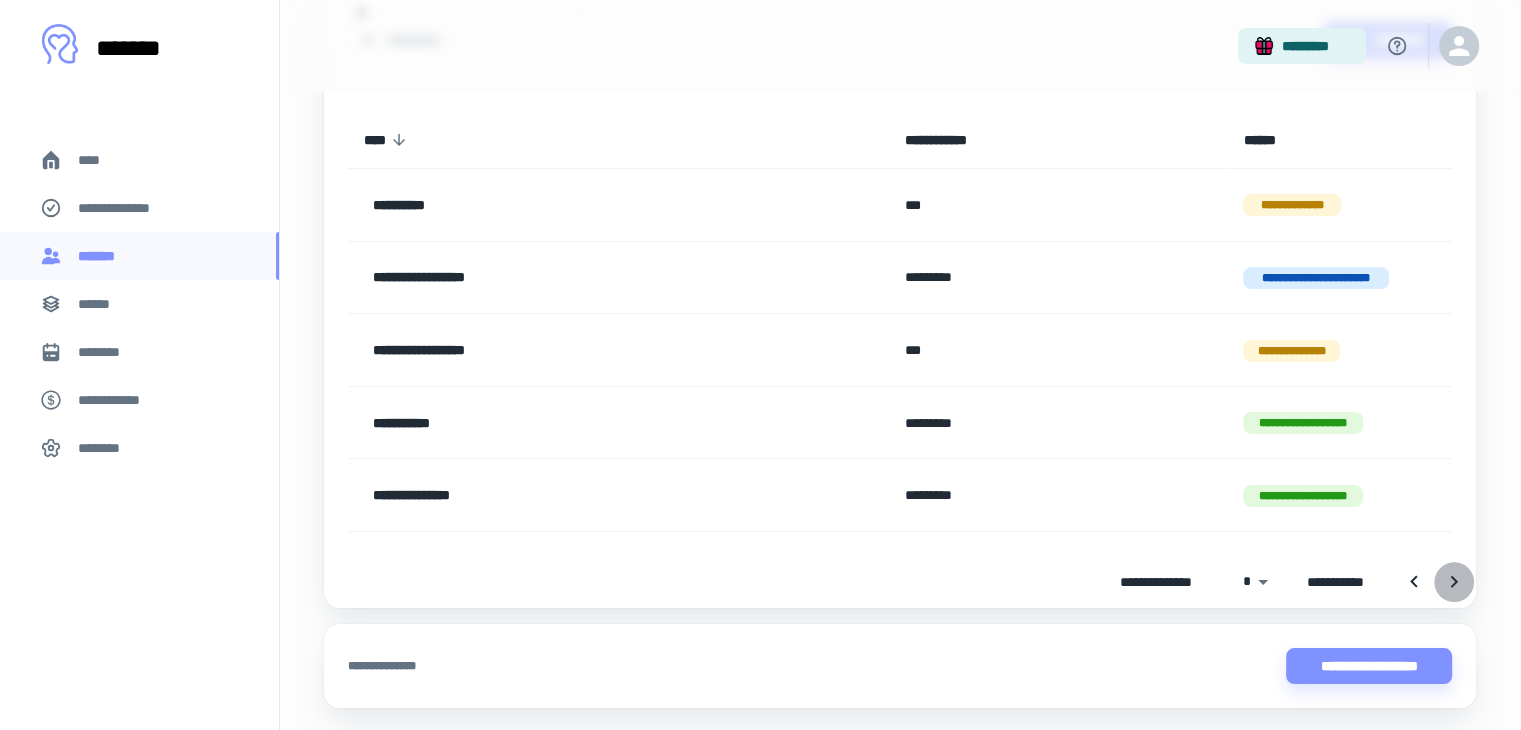 click 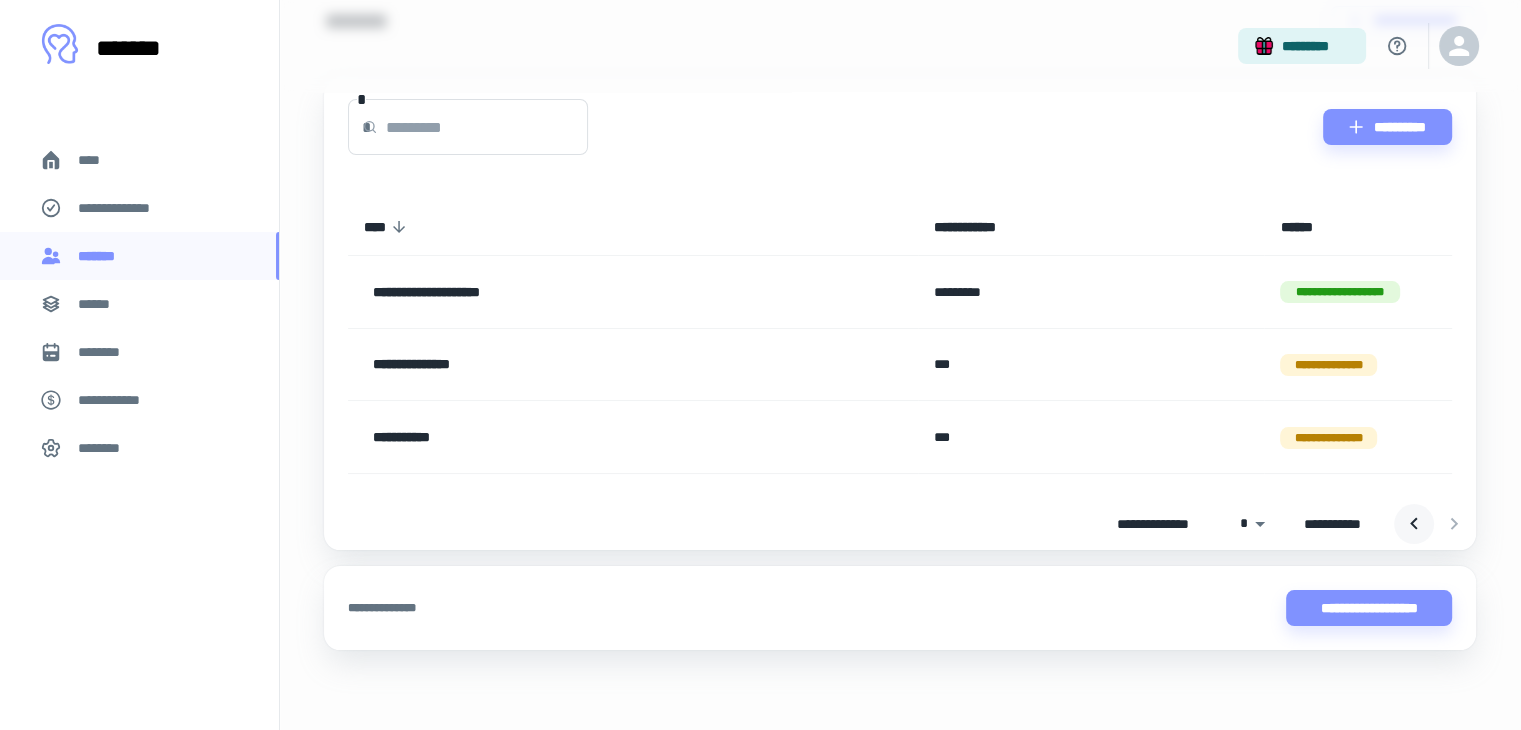 click 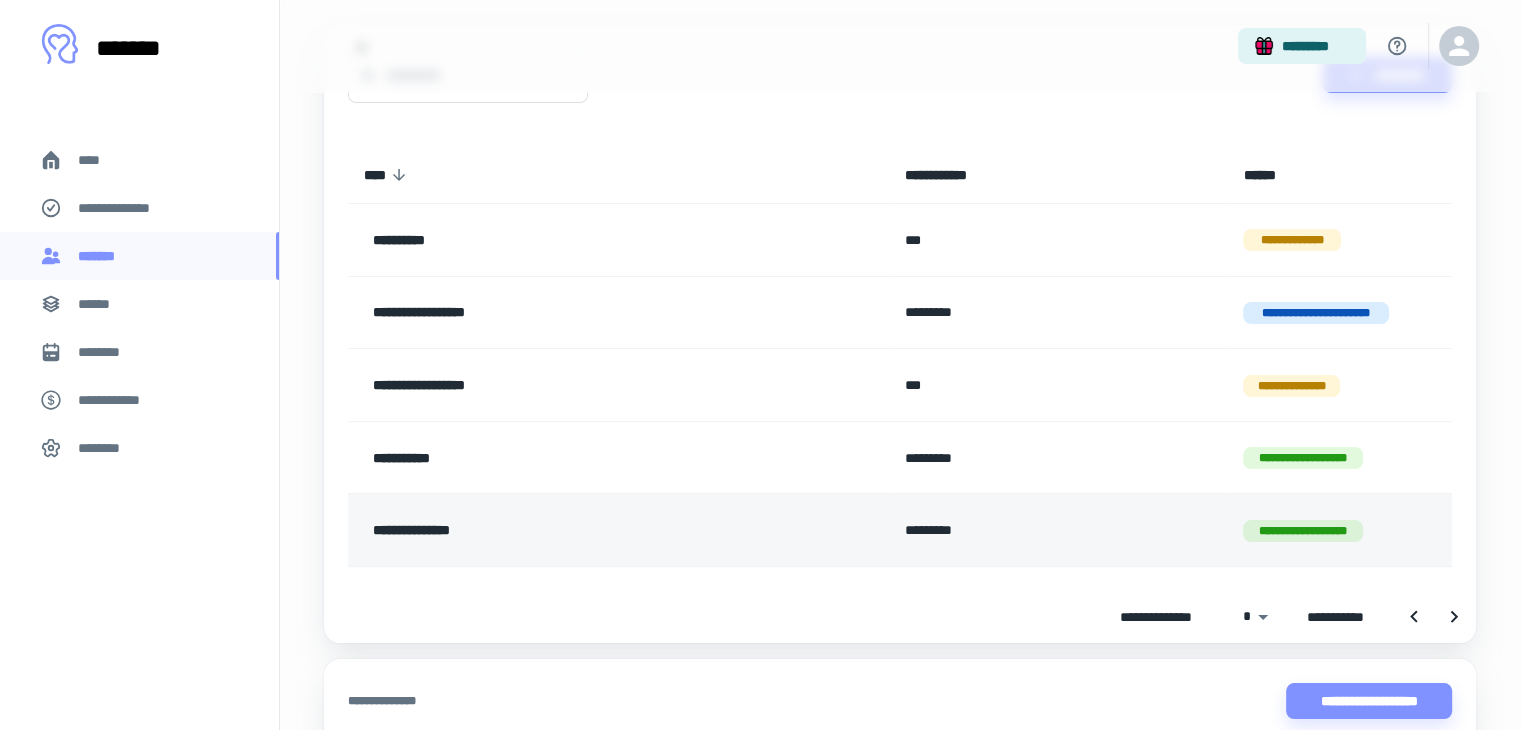 scroll, scrollTop: 213, scrollLeft: 0, axis: vertical 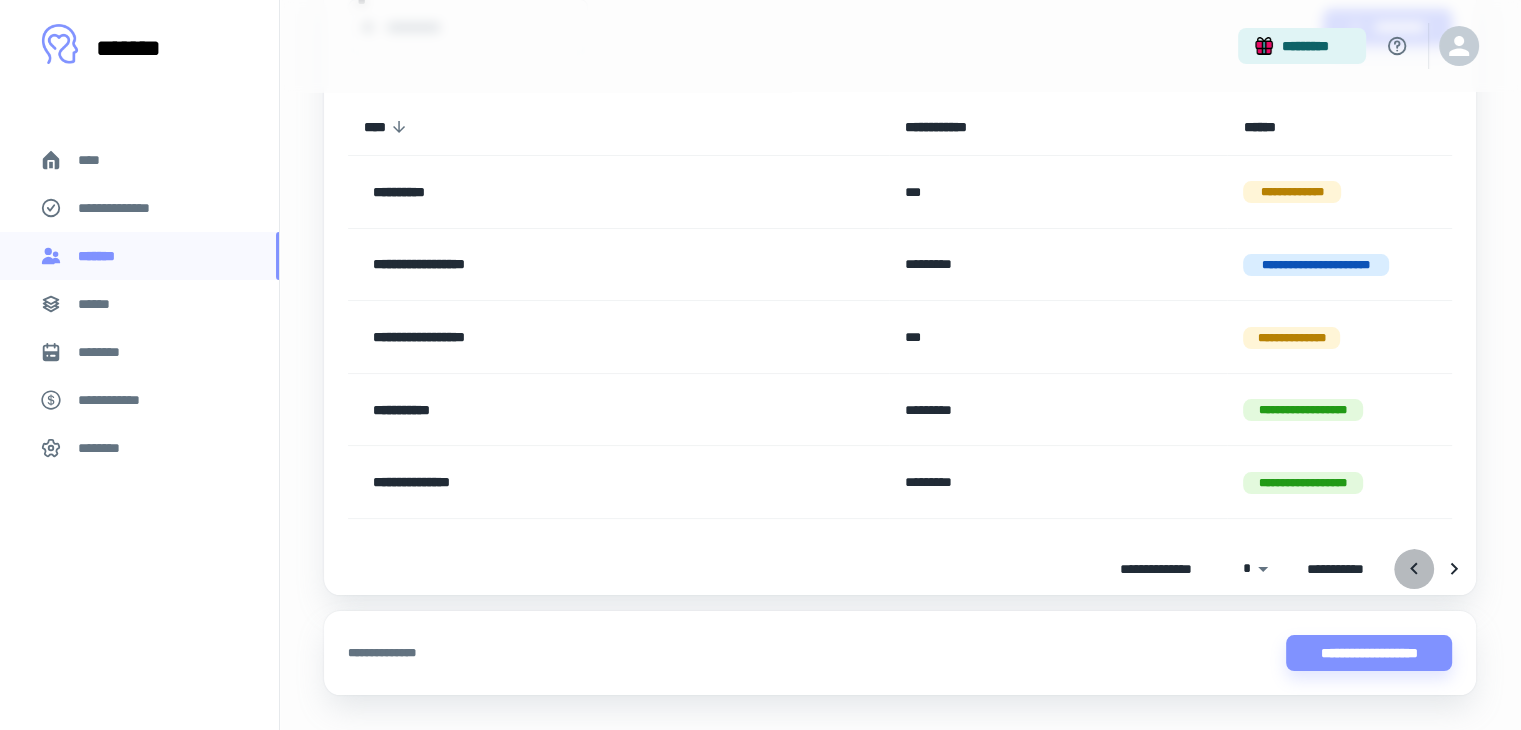 click 